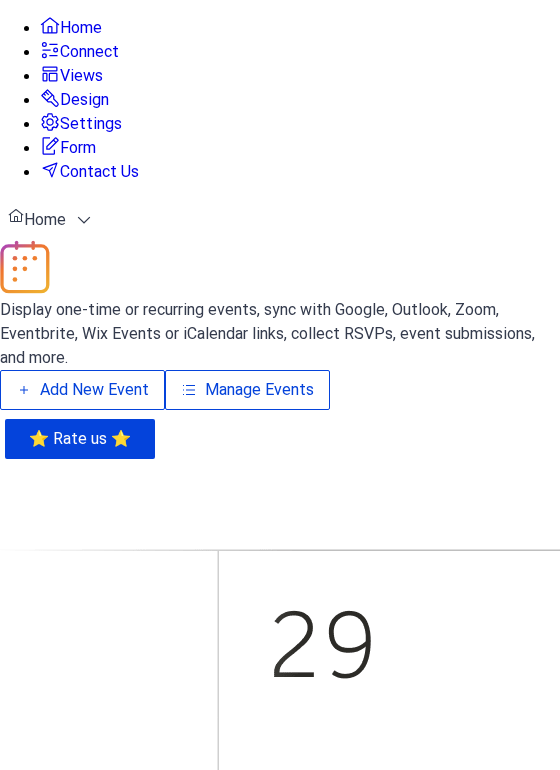 scroll, scrollTop: 0, scrollLeft: 0, axis: both 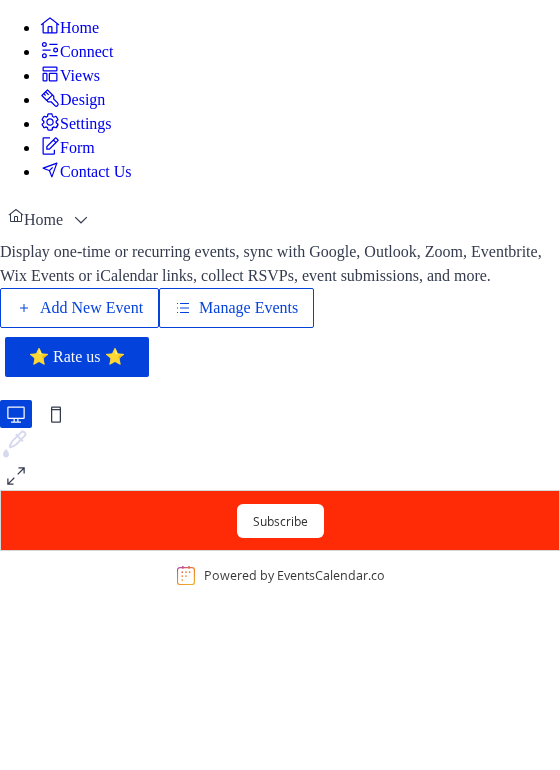 click on "Manage Events" at bounding box center [248, 308] 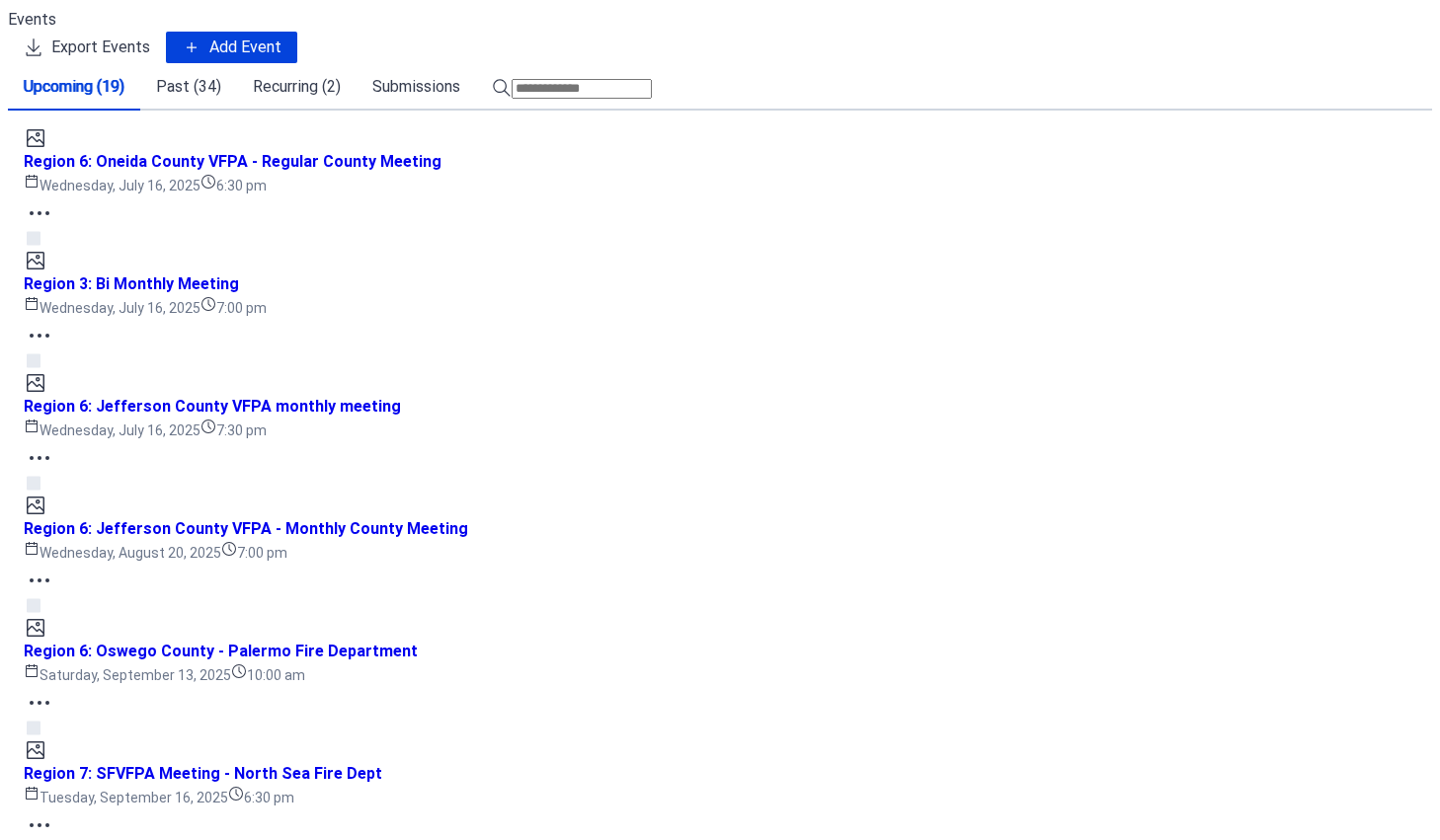 scroll, scrollTop: 0, scrollLeft: 0, axis: both 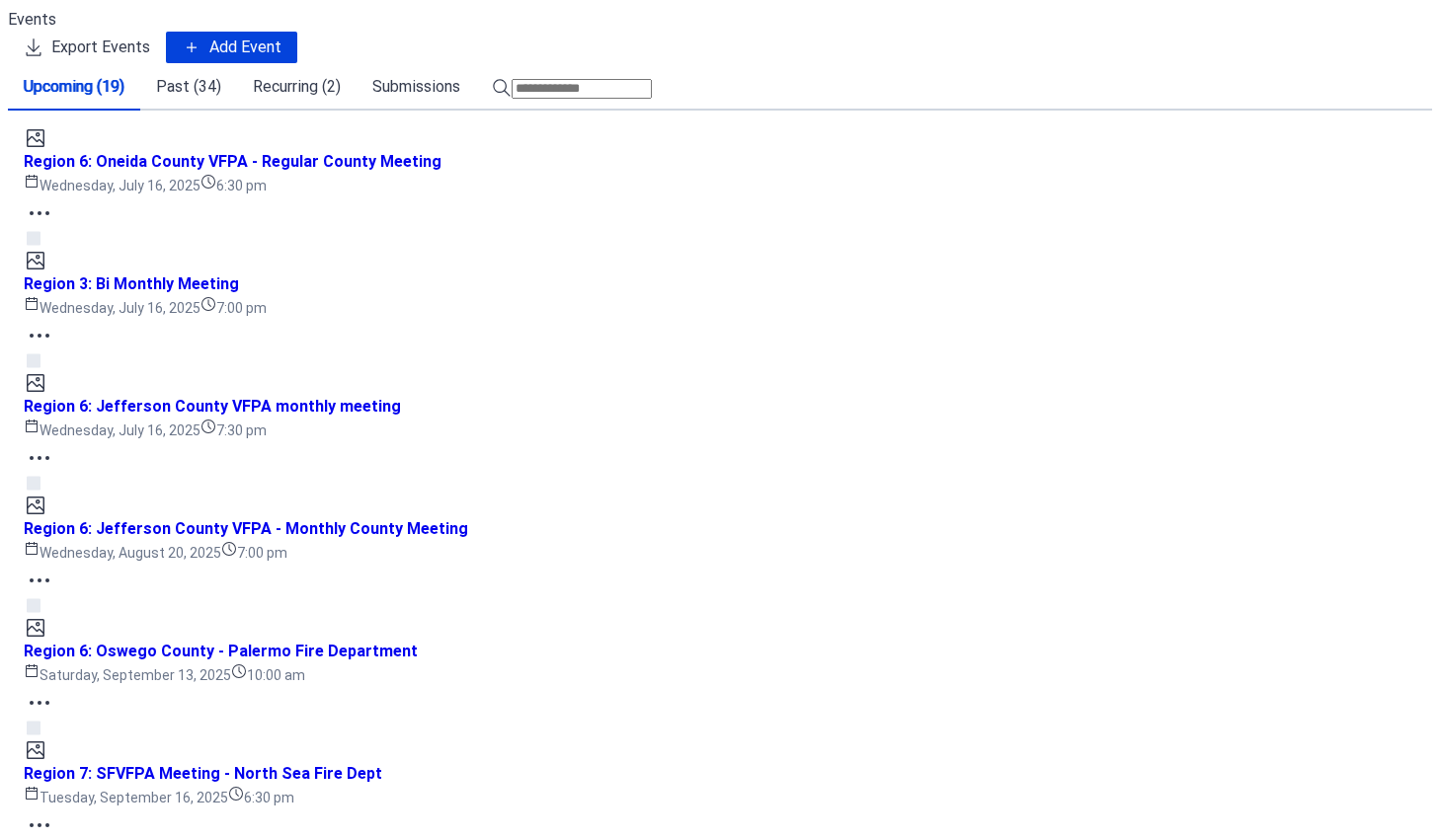 click 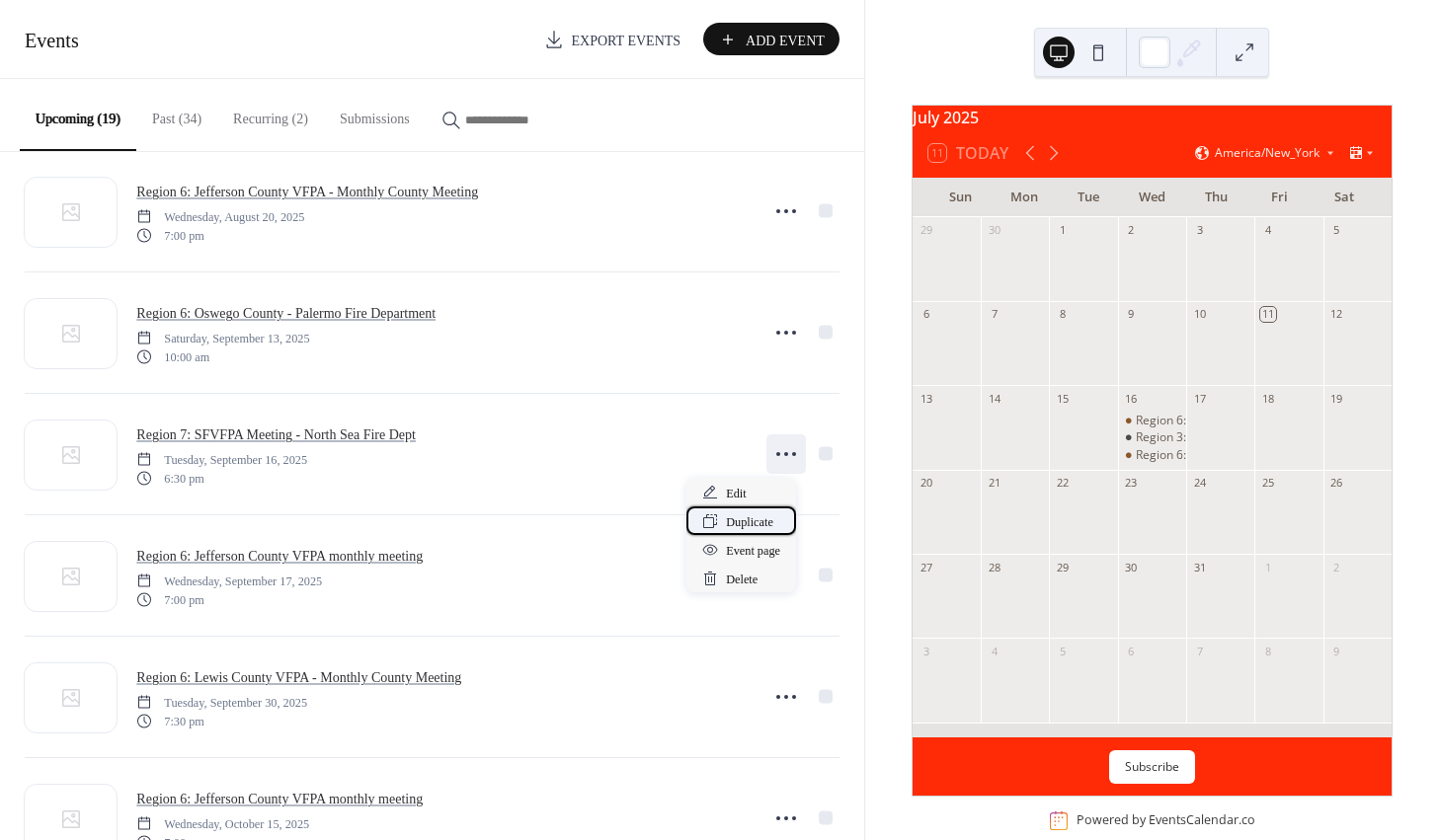 click on "Duplicate" at bounding box center (750, 522) 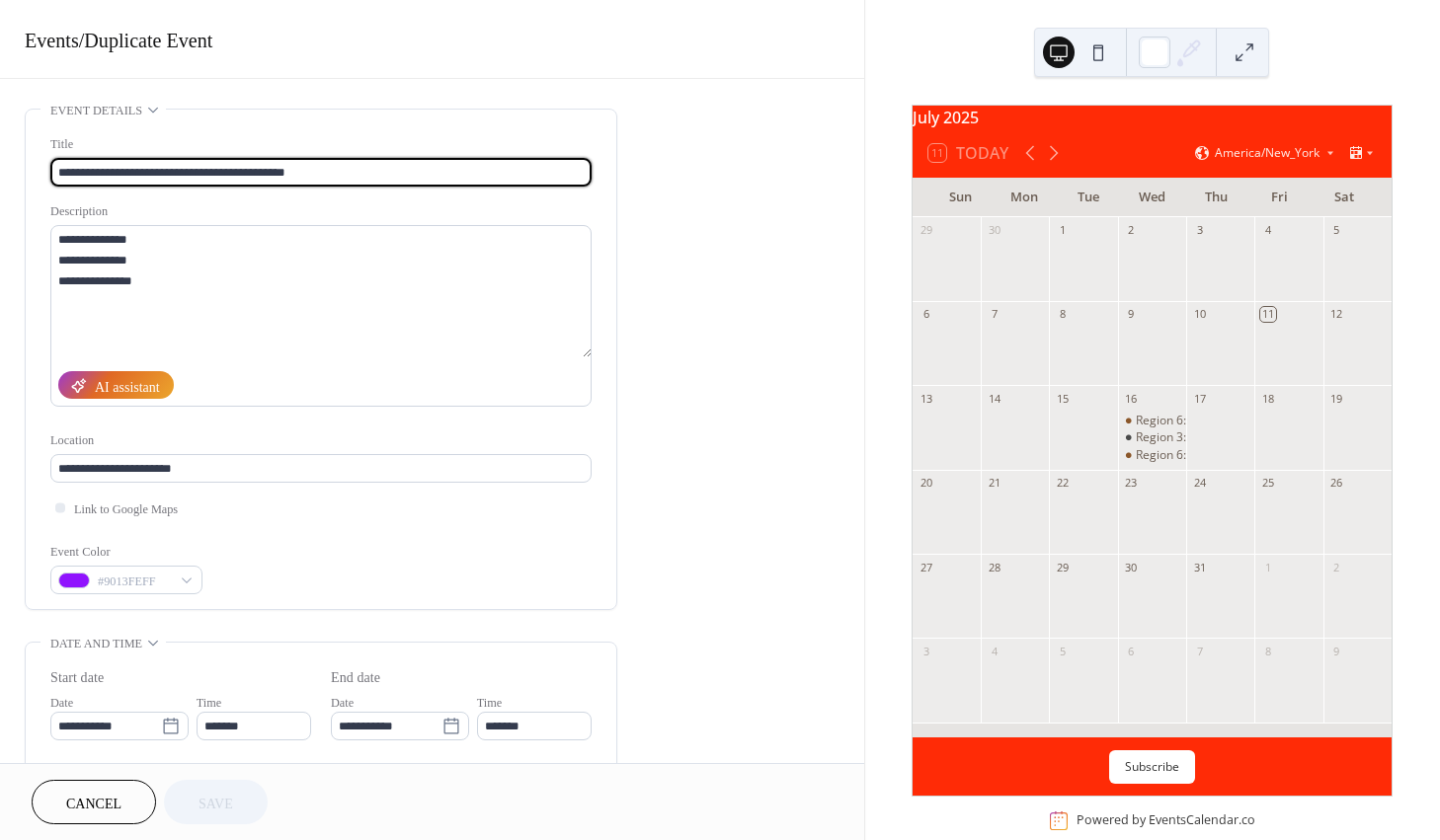drag, startPoint x: 322, startPoint y: 170, endPoint x: 53, endPoint y: 179, distance: 269.15052 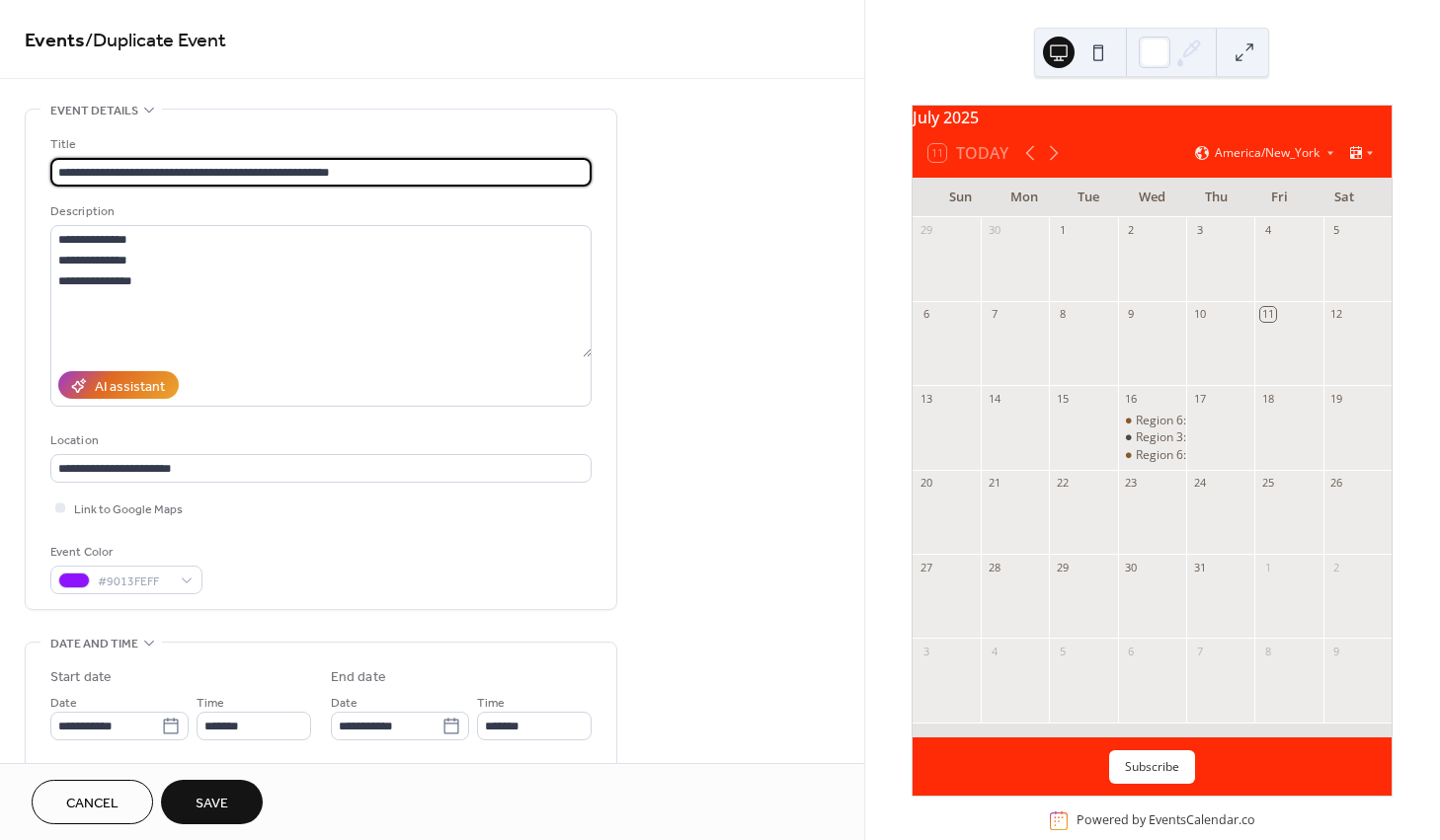 scroll, scrollTop: 1, scrollLeft: 0, axis: vertical 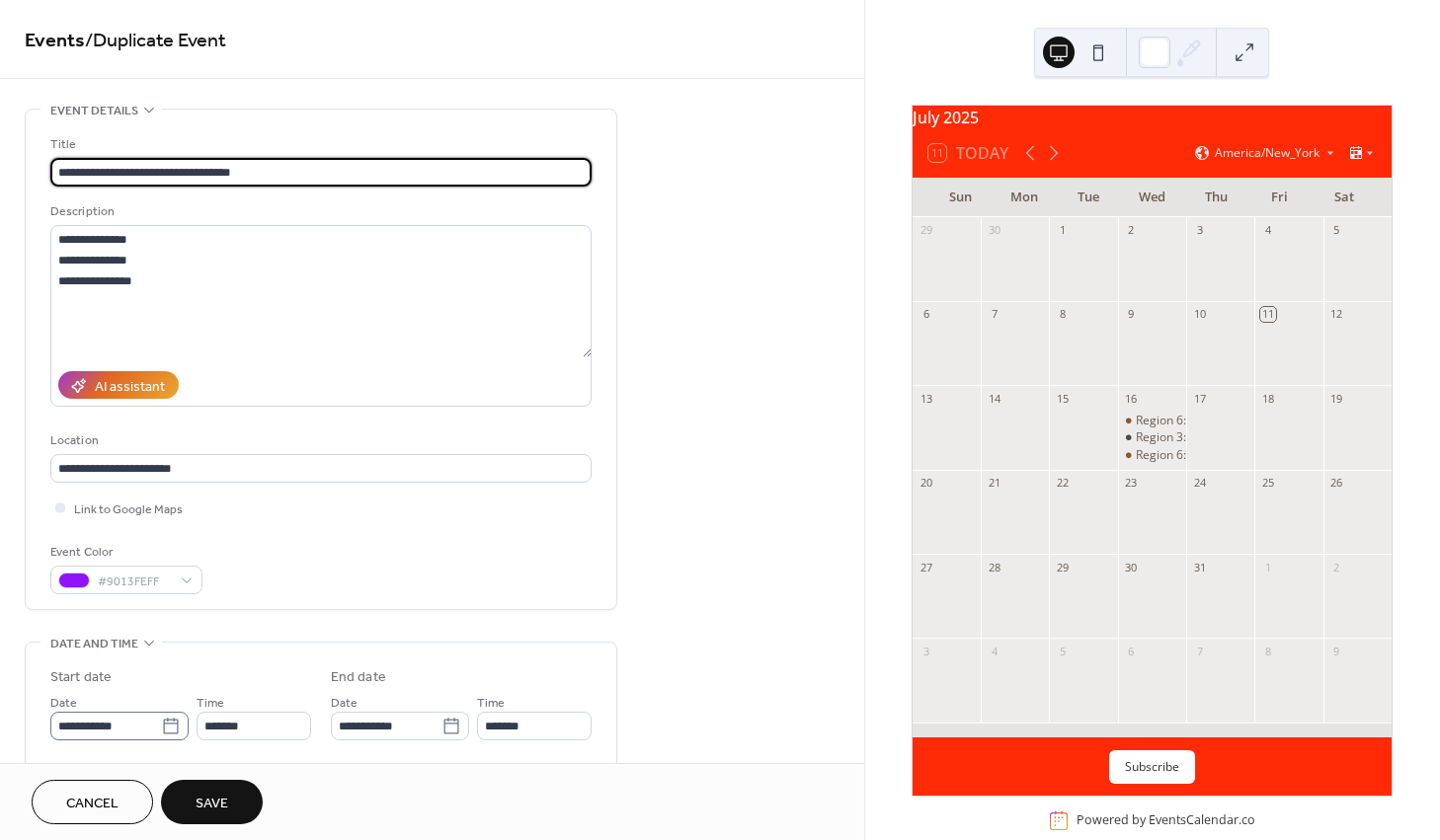 type on "**********" 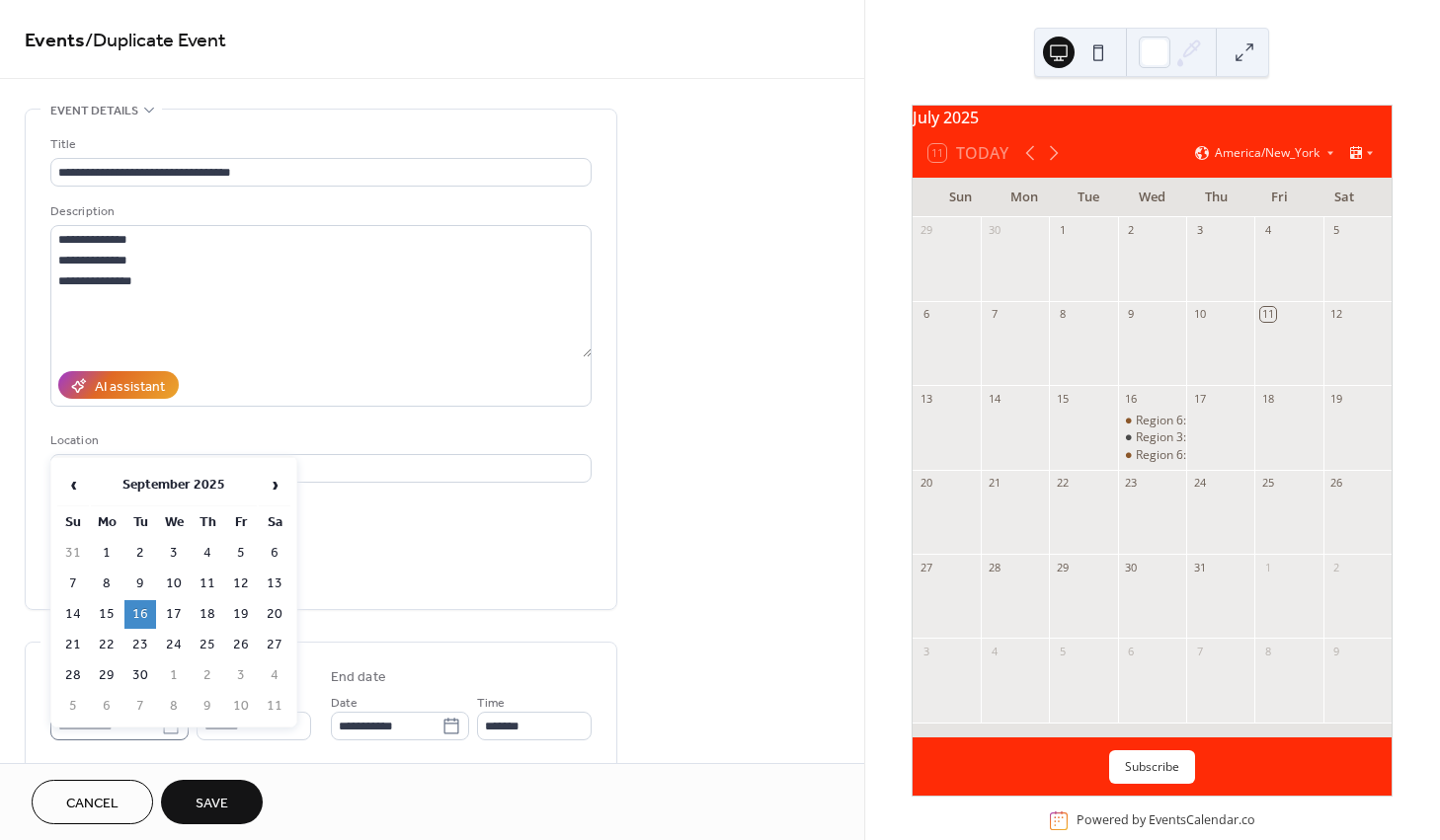 scroll, scrollTop: 0, scrollLeft: 0, axis: both 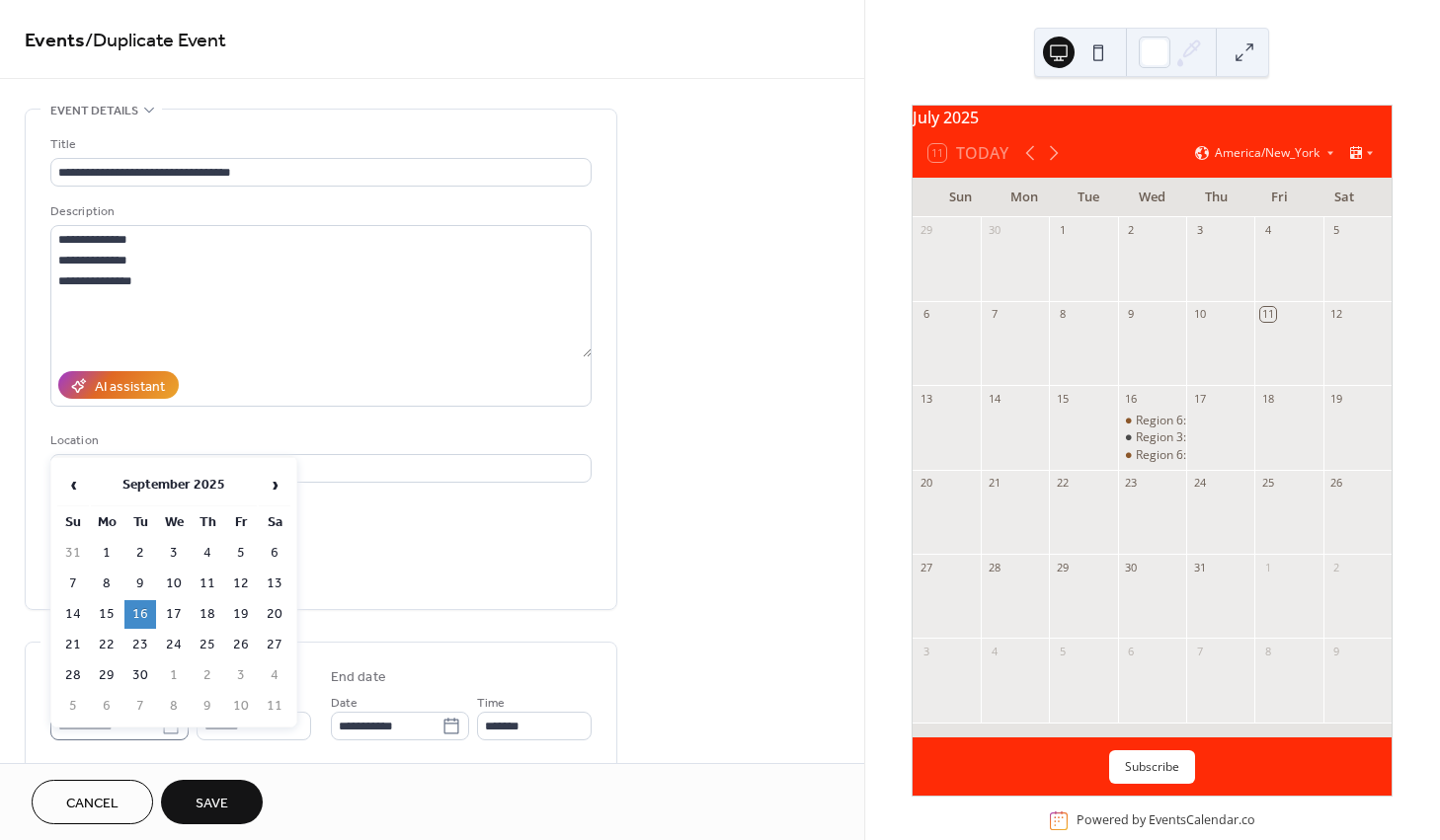 click 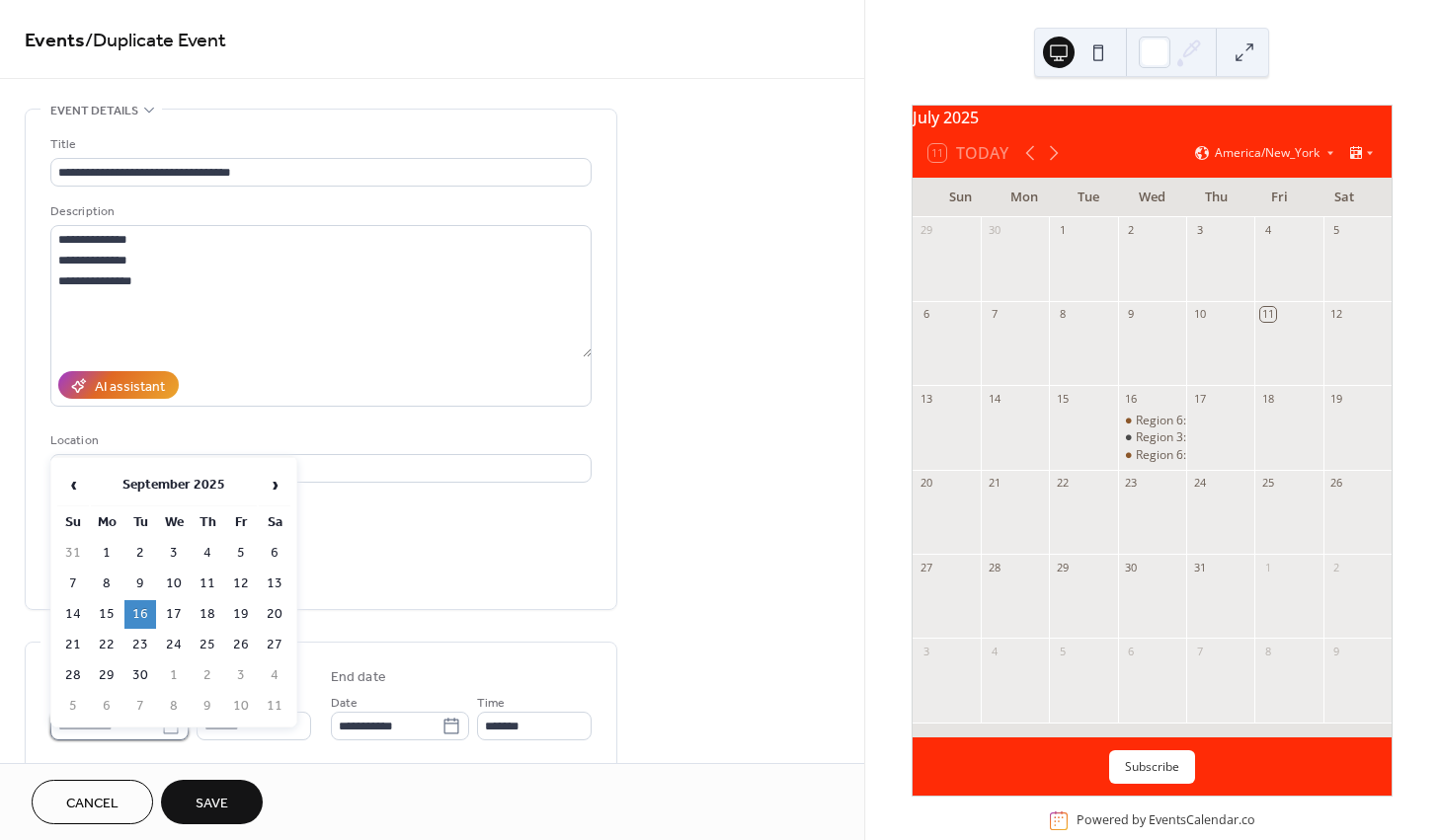 click on "**********" at bounding box center [106, 725] 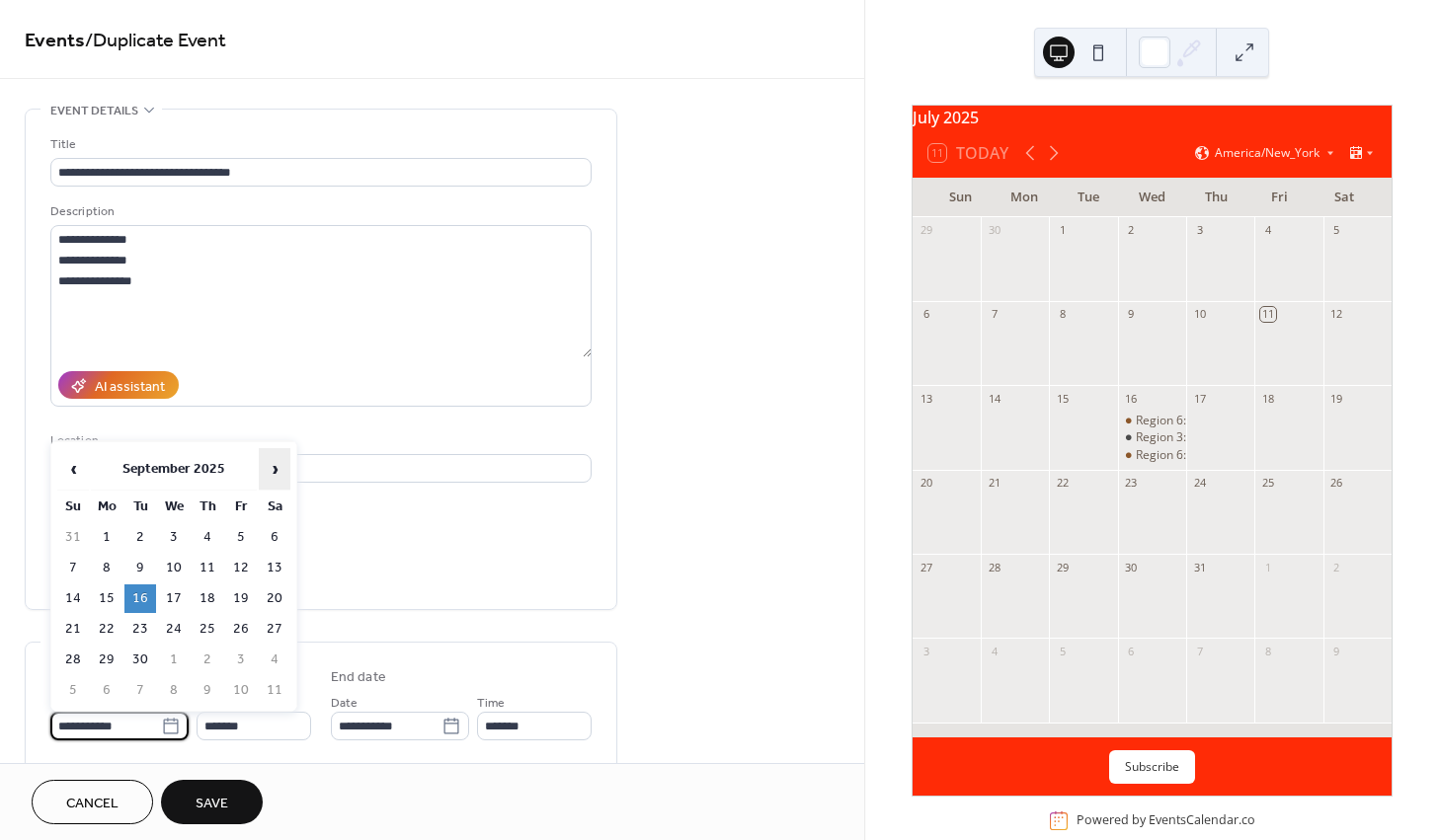 click on "›" at bounding box center [275, 469] 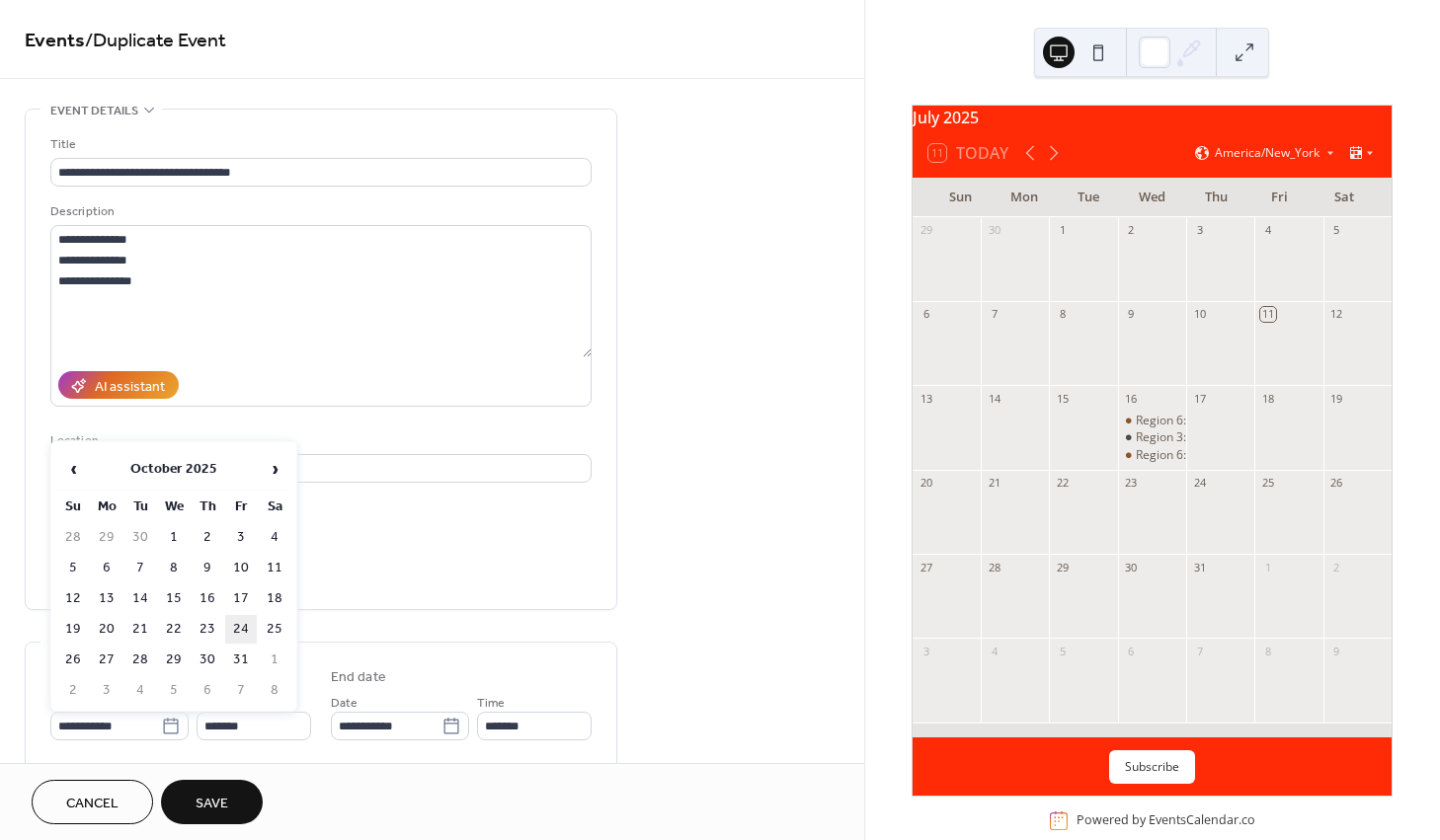 click on "24" at bounding box center [241, 629] 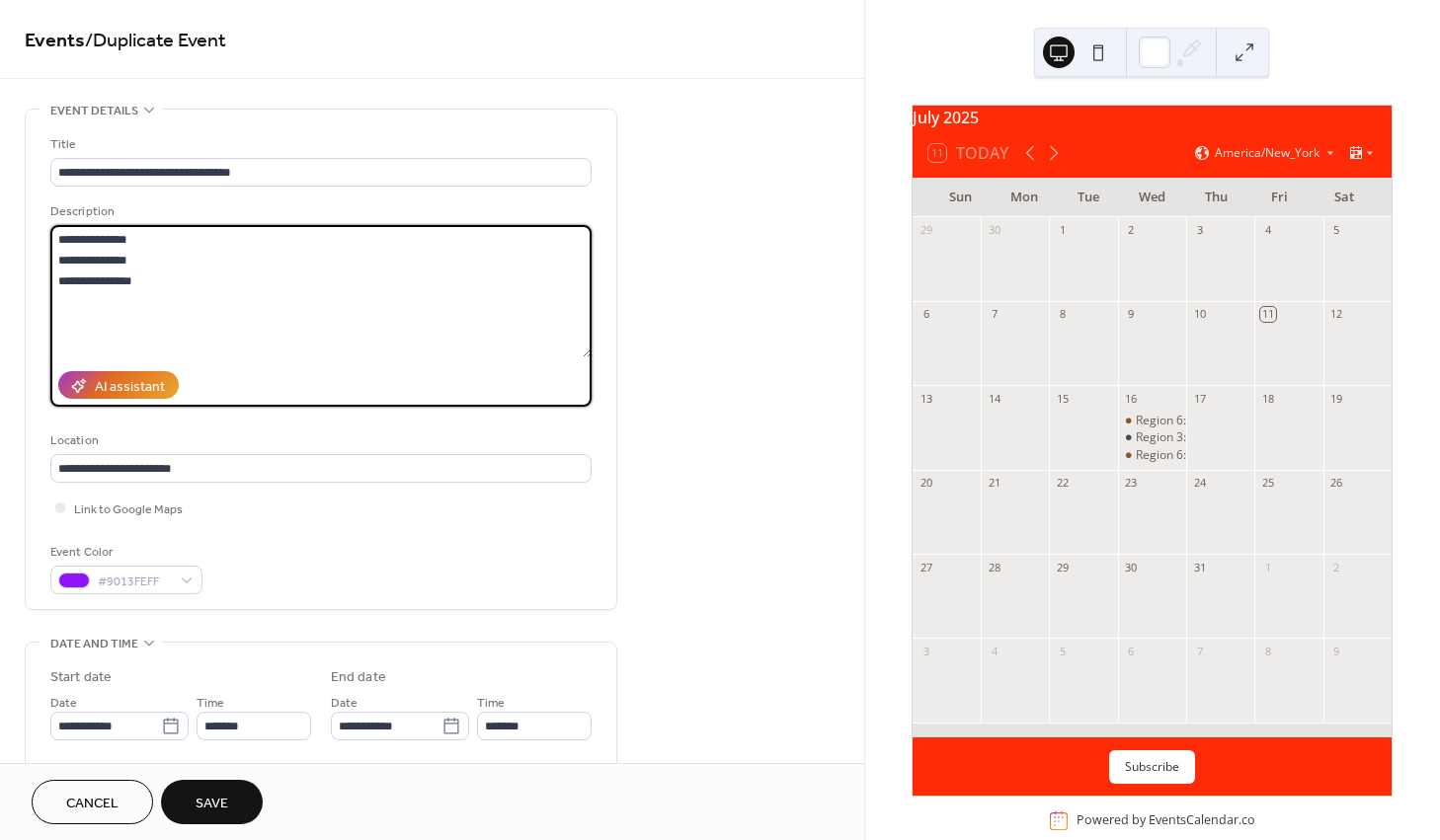 drag, startPoint x: 211, startPoint y: 292, endPoint x: 40, endPoint y: 232, distance: 181.22086 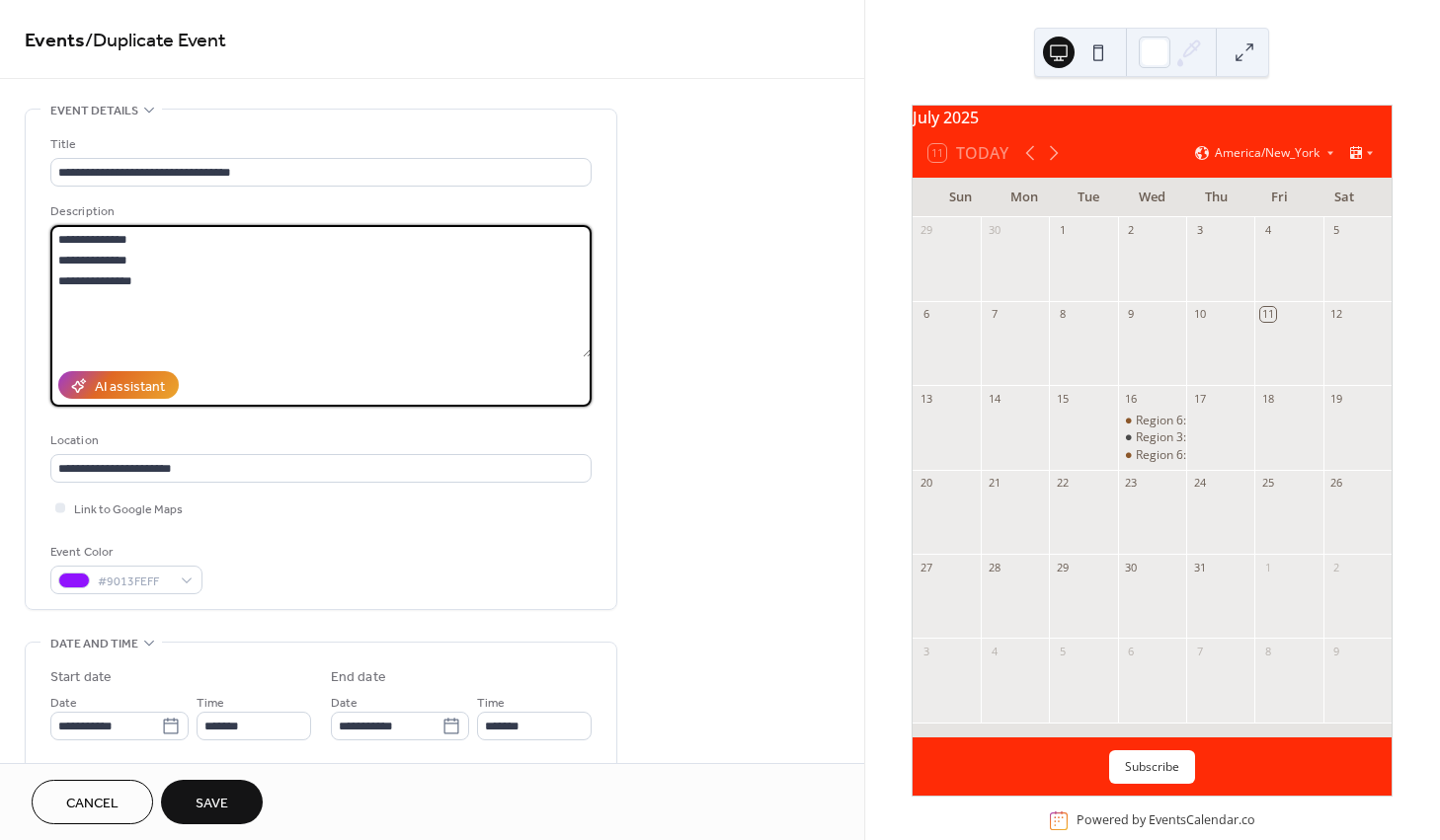 click on "**********" at bounding box center (321, 359) 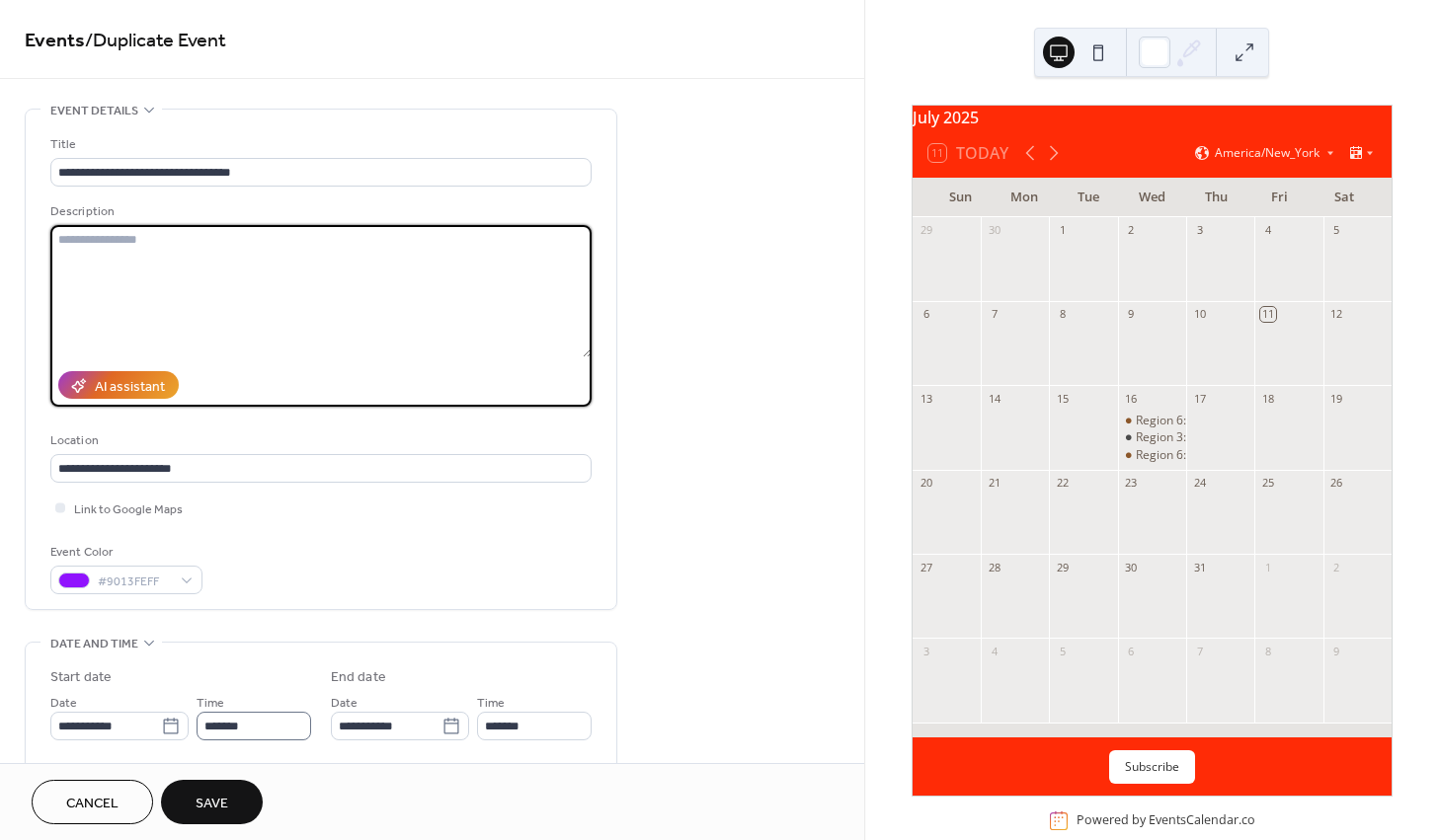 type 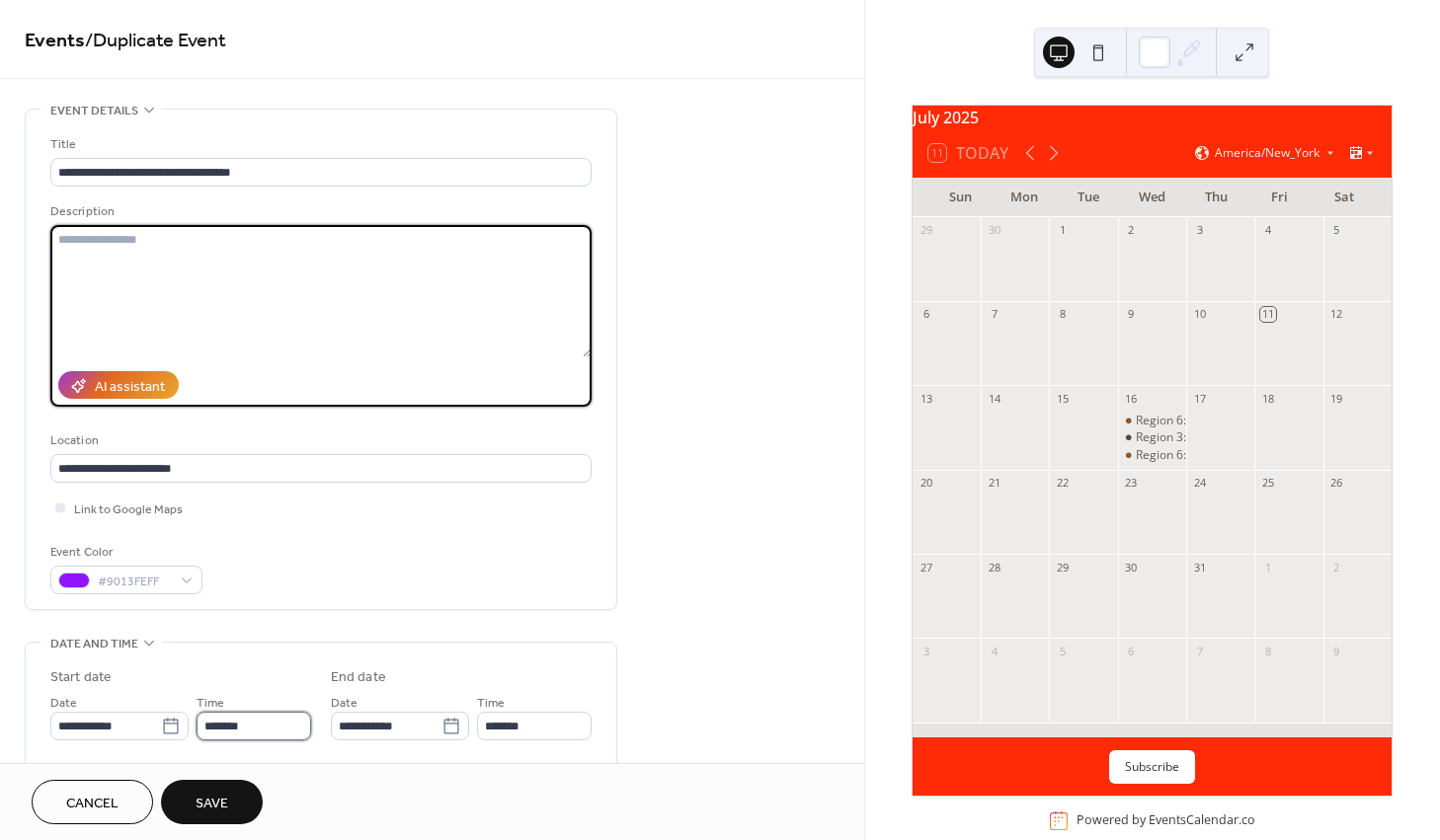 click on "*******" at bounding box center (254, 725) 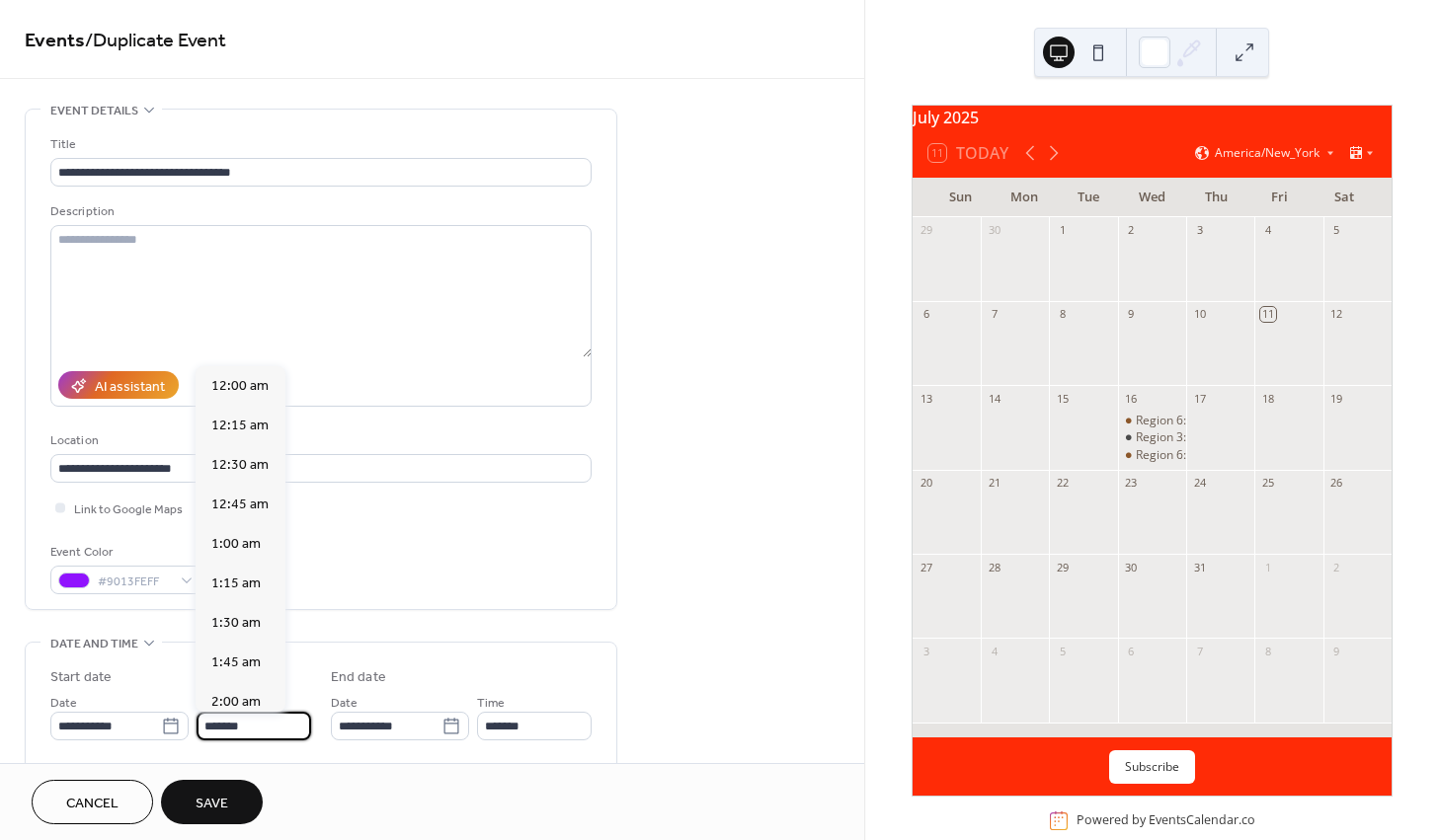 scroll, scrollTop: 2995, scrollLeft: 0, axis: vertical 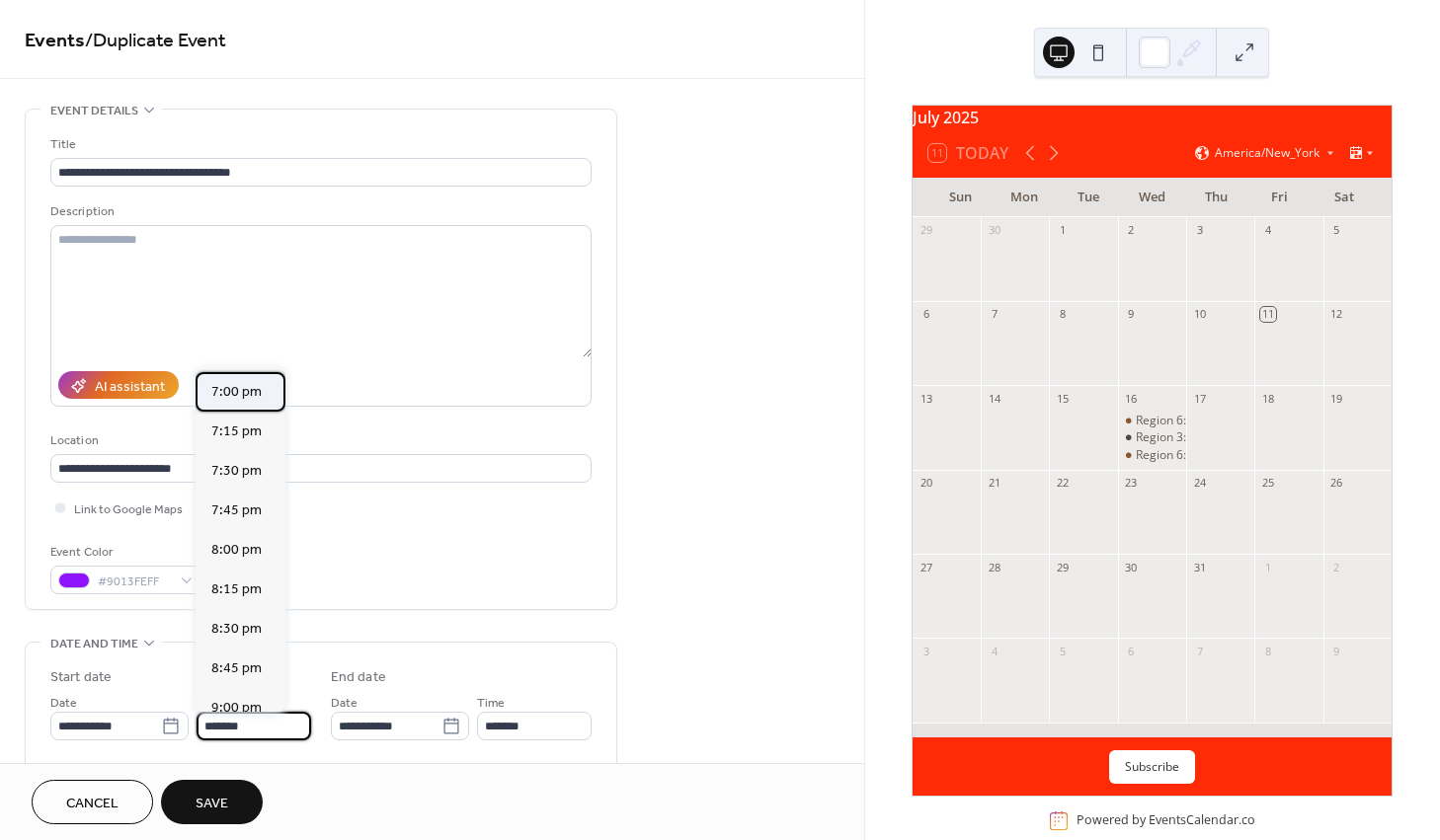 click on "7:00 pm" at bounding box center (236, 392) 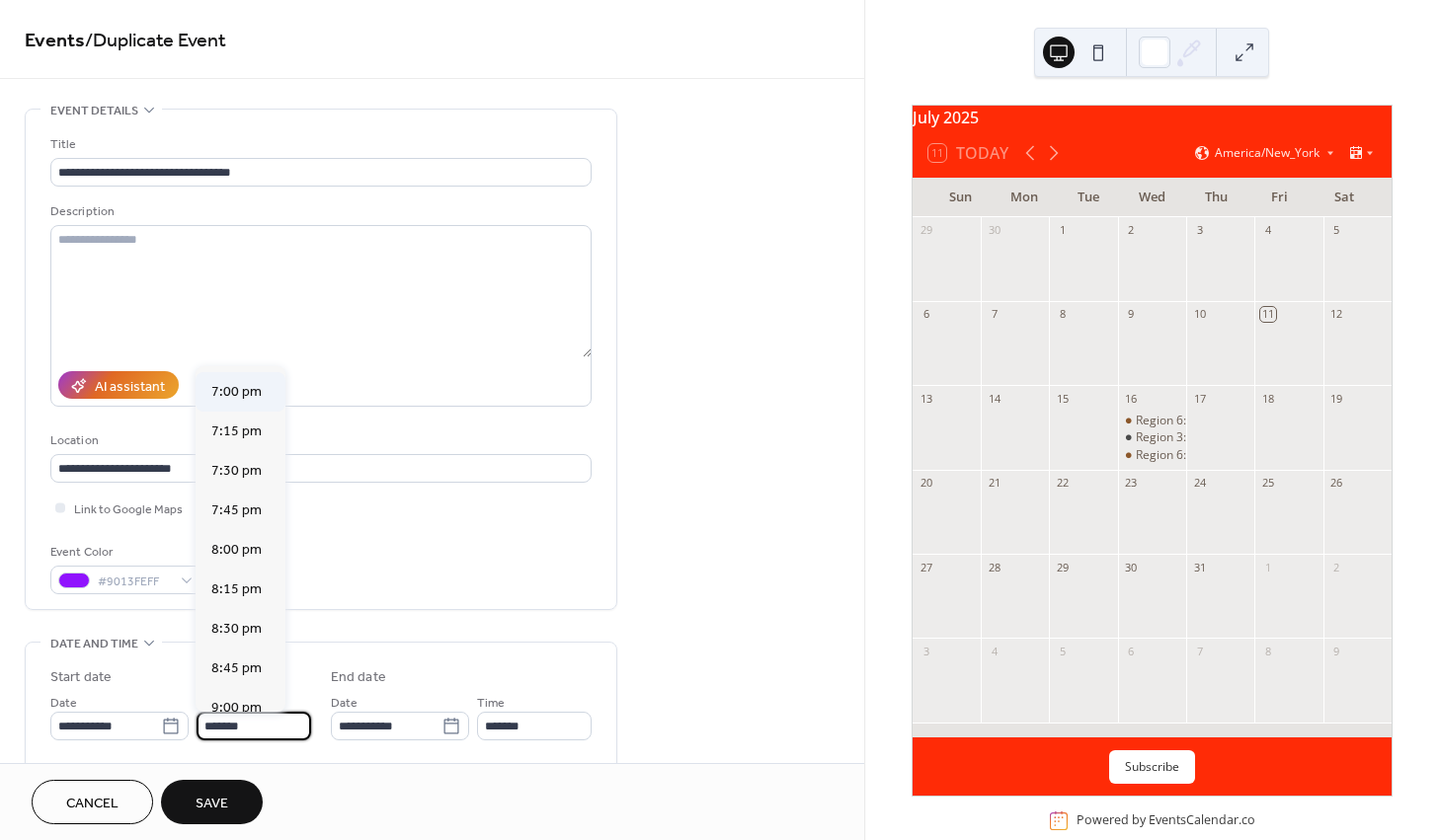 type on "*******" 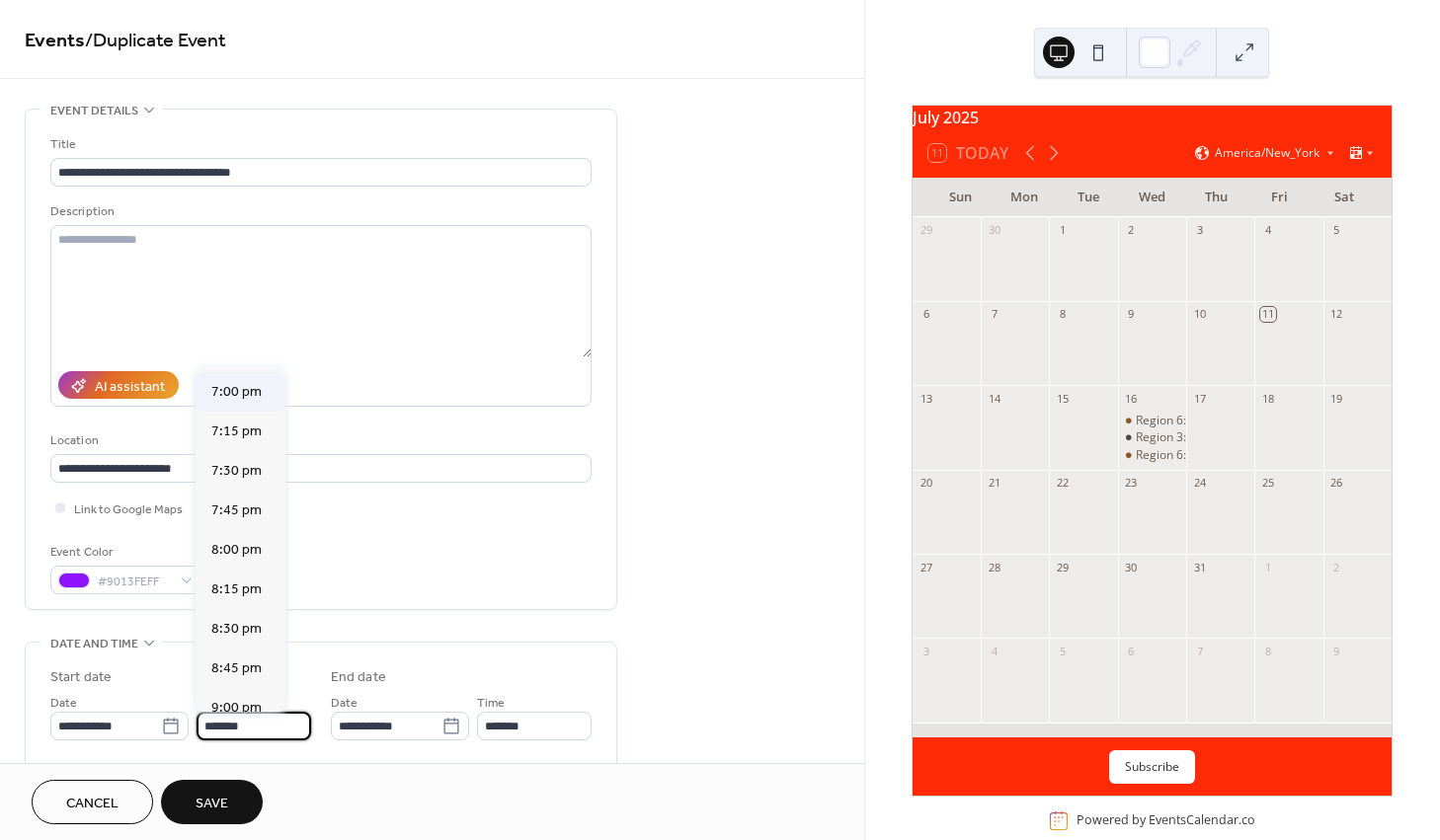 type on "********" 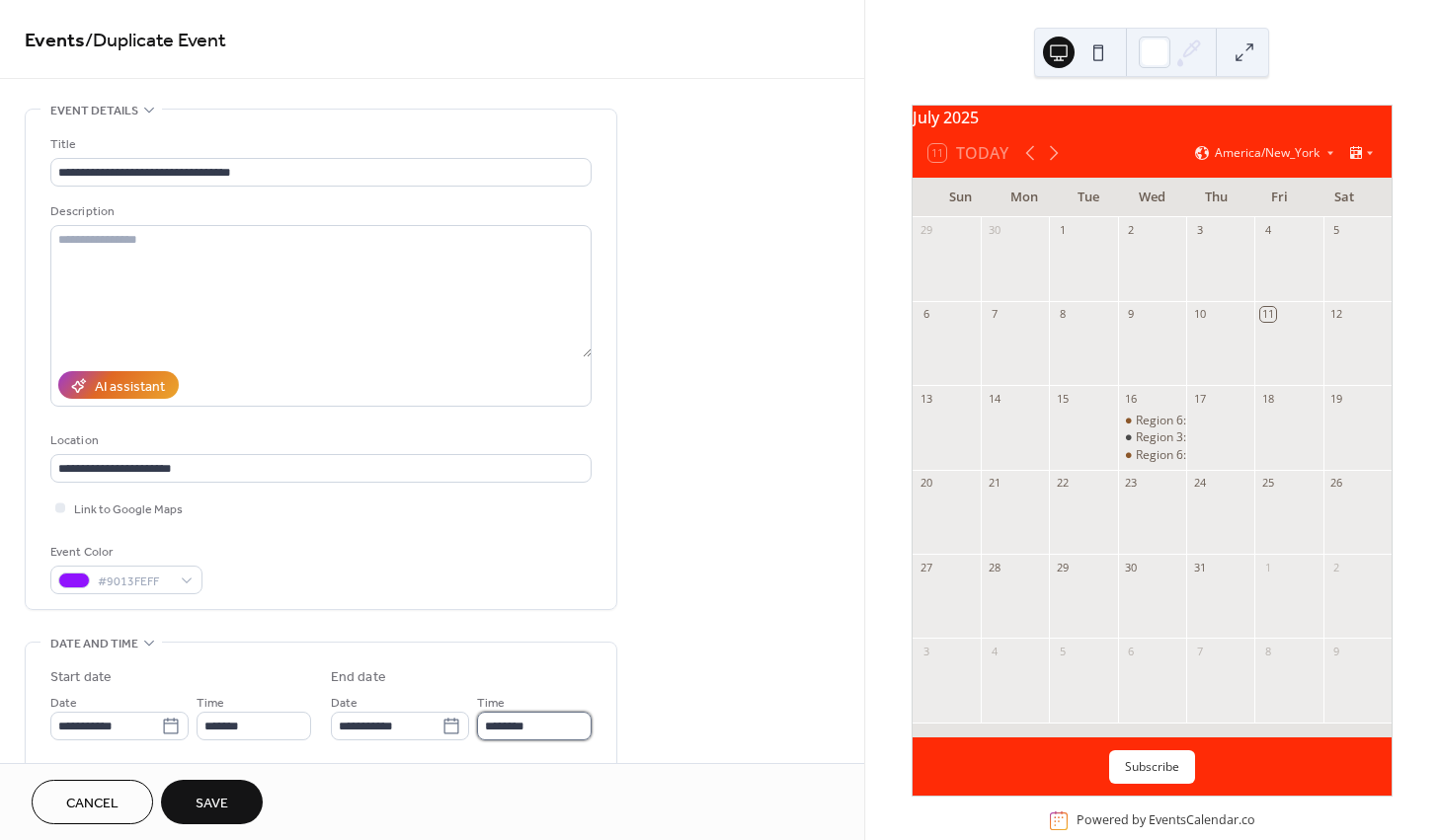 click on "********" at bounding box center (534, 725) 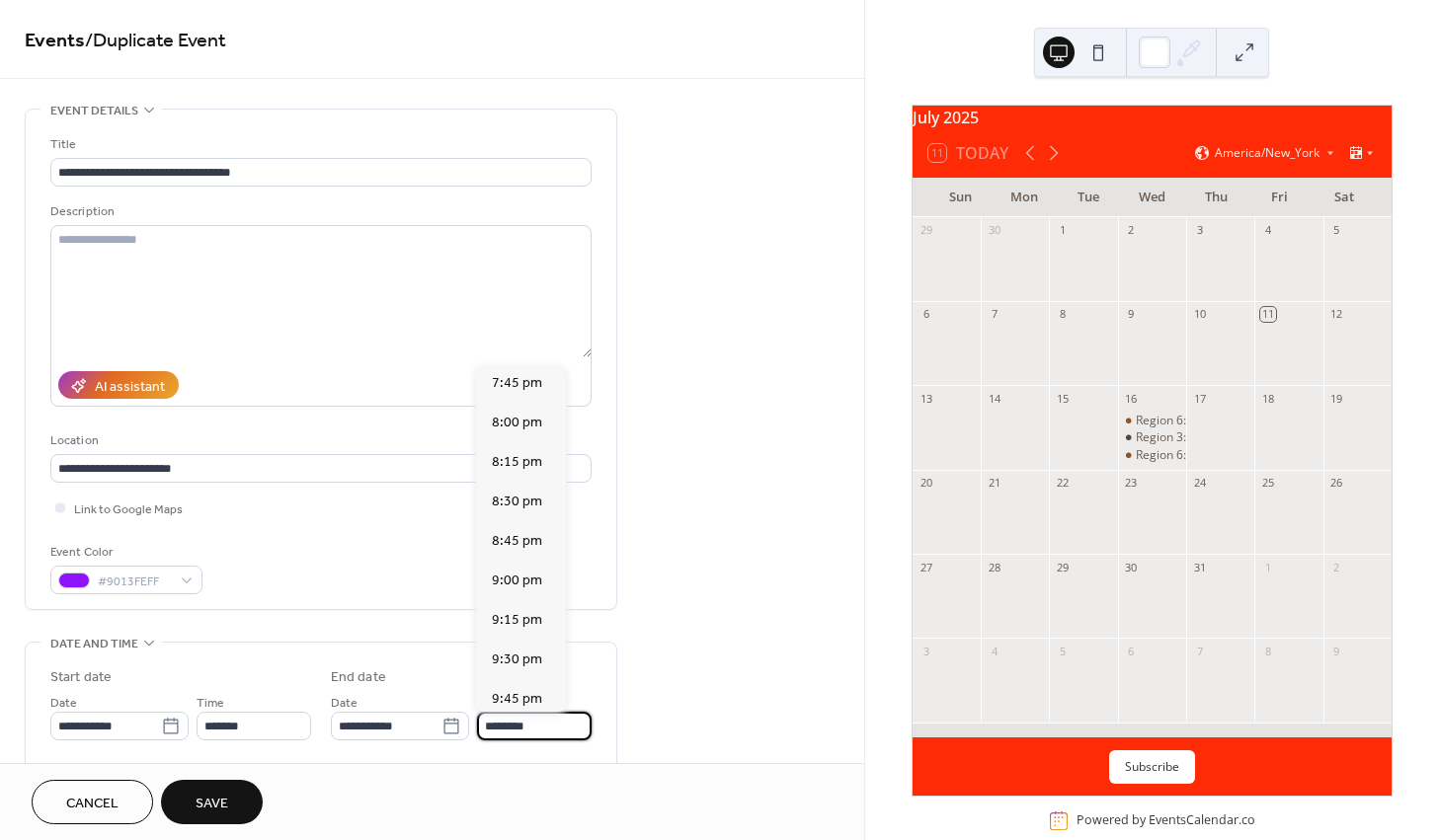 scroll, scrollTop: 0, scrollLeft: 0, axis: both 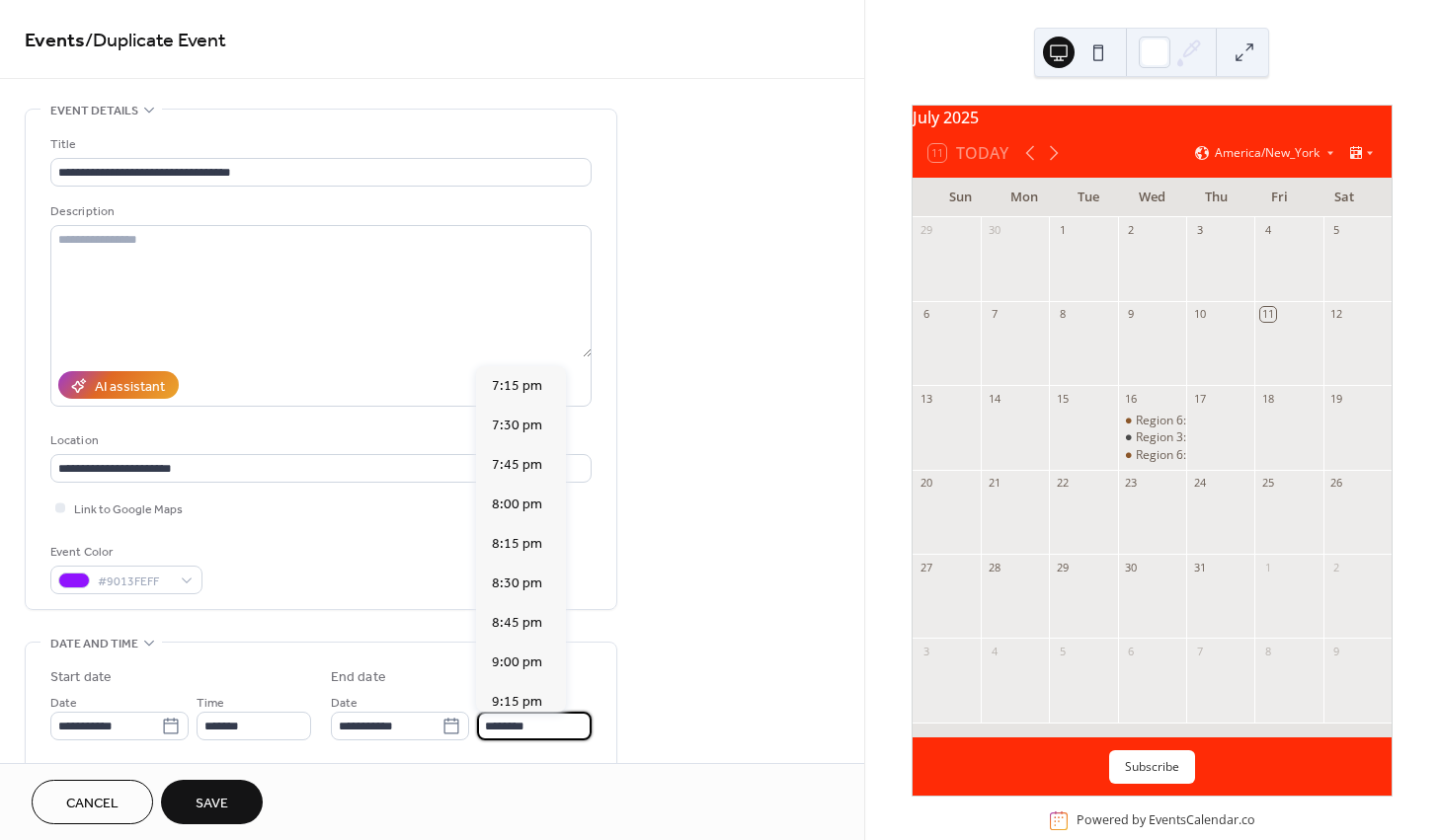 click on "Cancel Save" at bounding box center [432, 802] 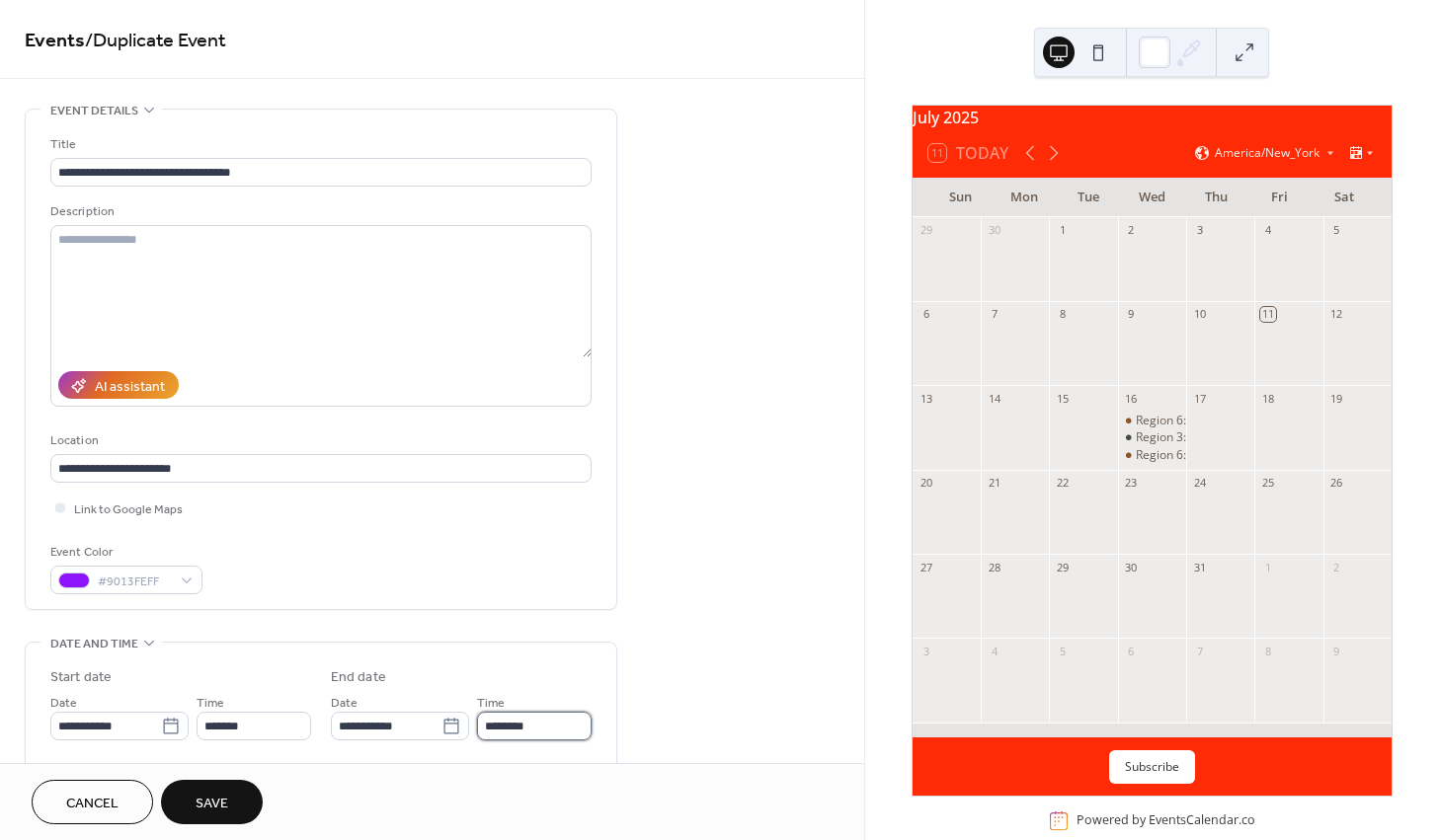 click on "********" at bounding box center [534, 725] 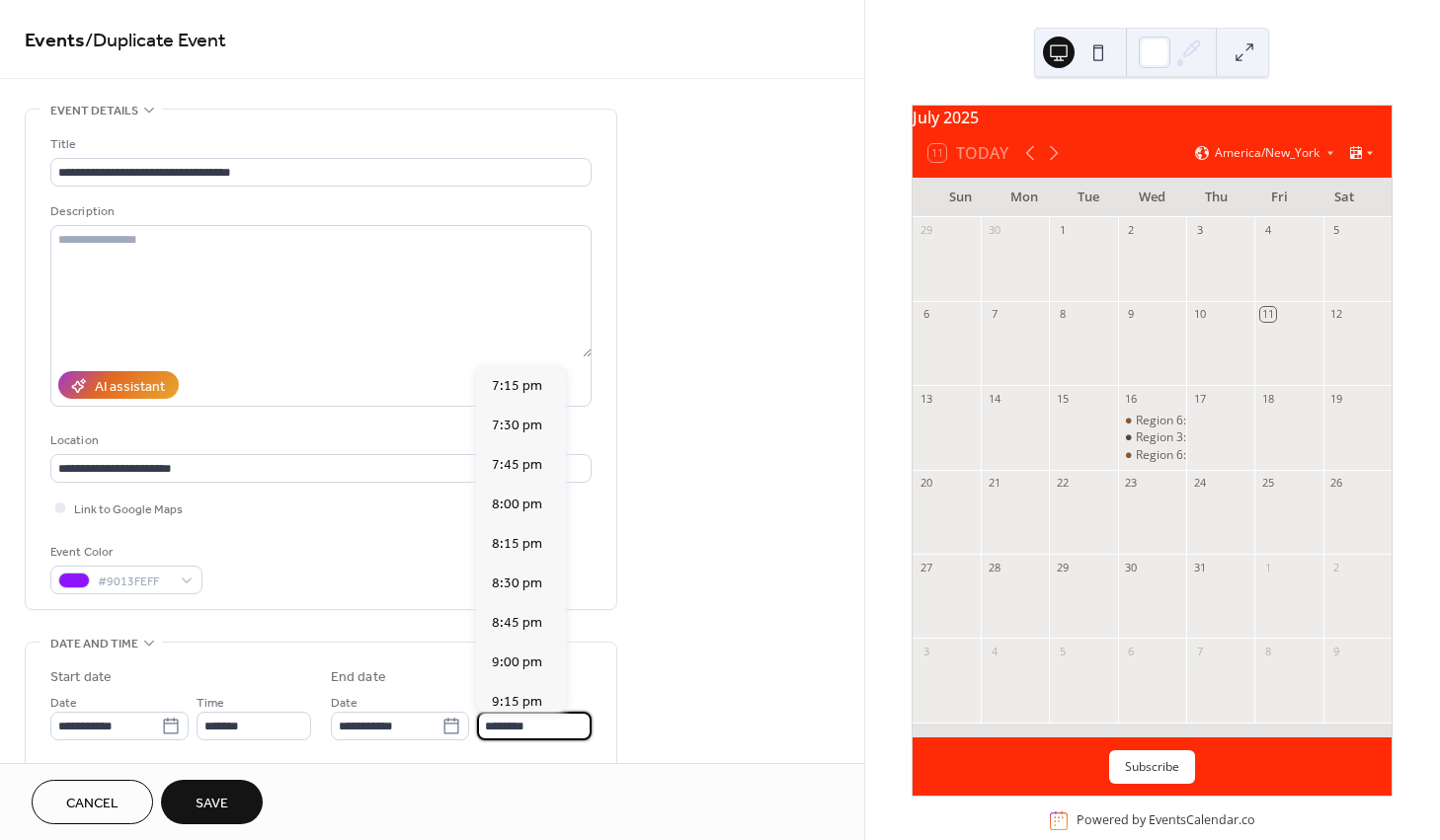 scroll, scrollTop: 423, scrollLeft: 0, axis: vertical 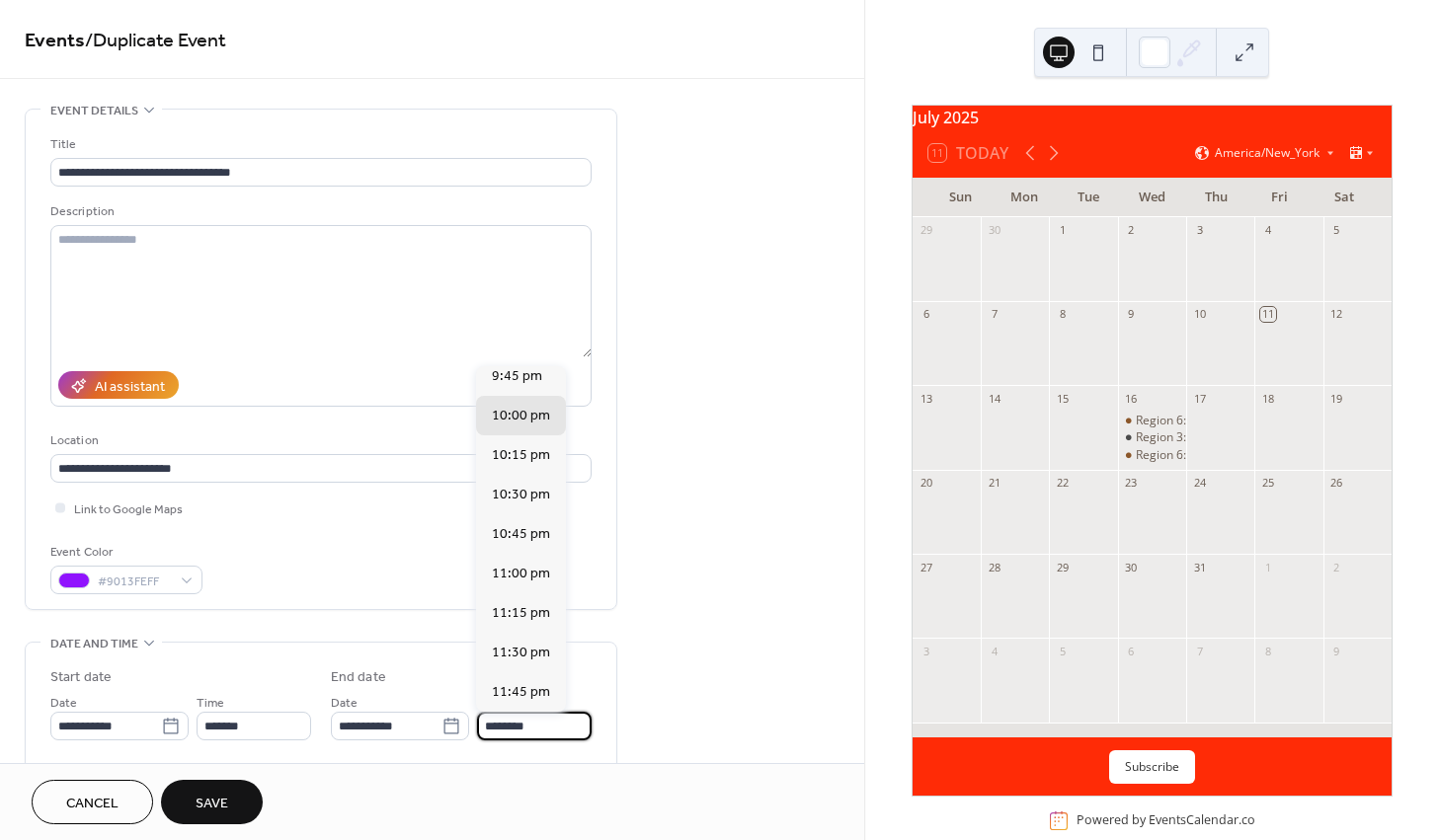 click on "********" at bounding box center [534, 725] 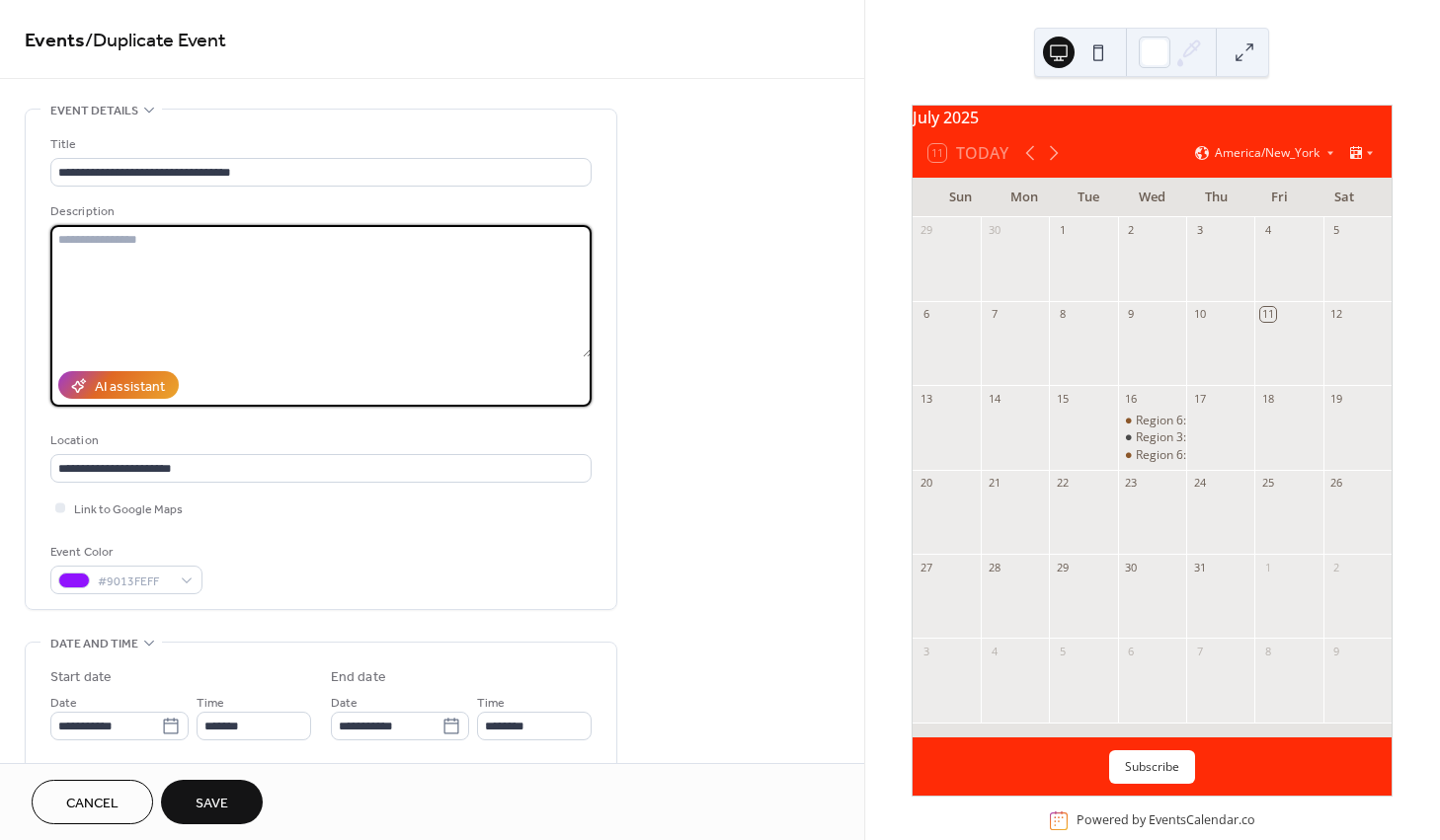 drag, startPoint x: 143, startPoint y: 237, endPoint x: -15, endPoint y: 224, distance: 158.53391 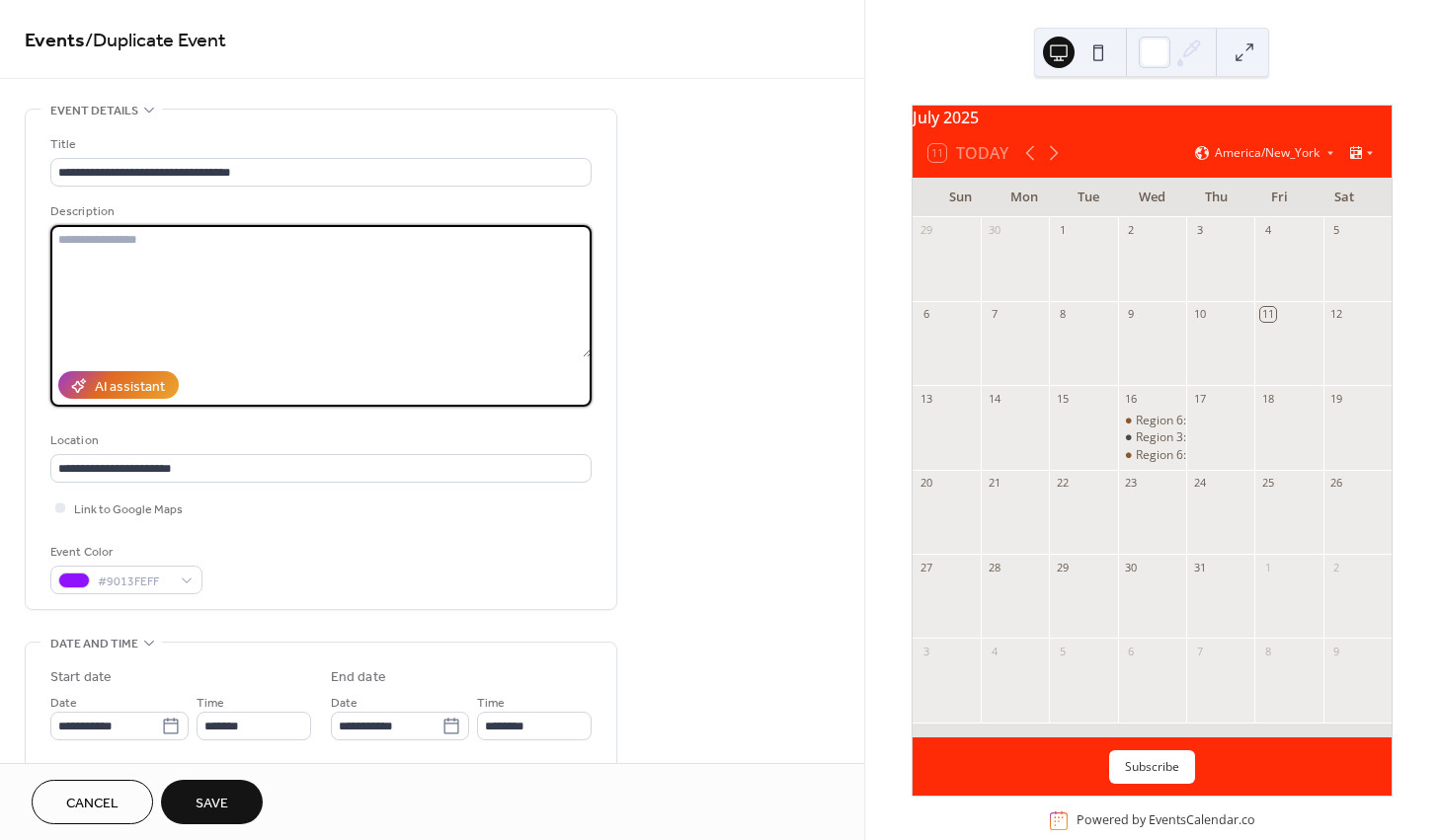 click on "**********" at bounding box center (720, 420) 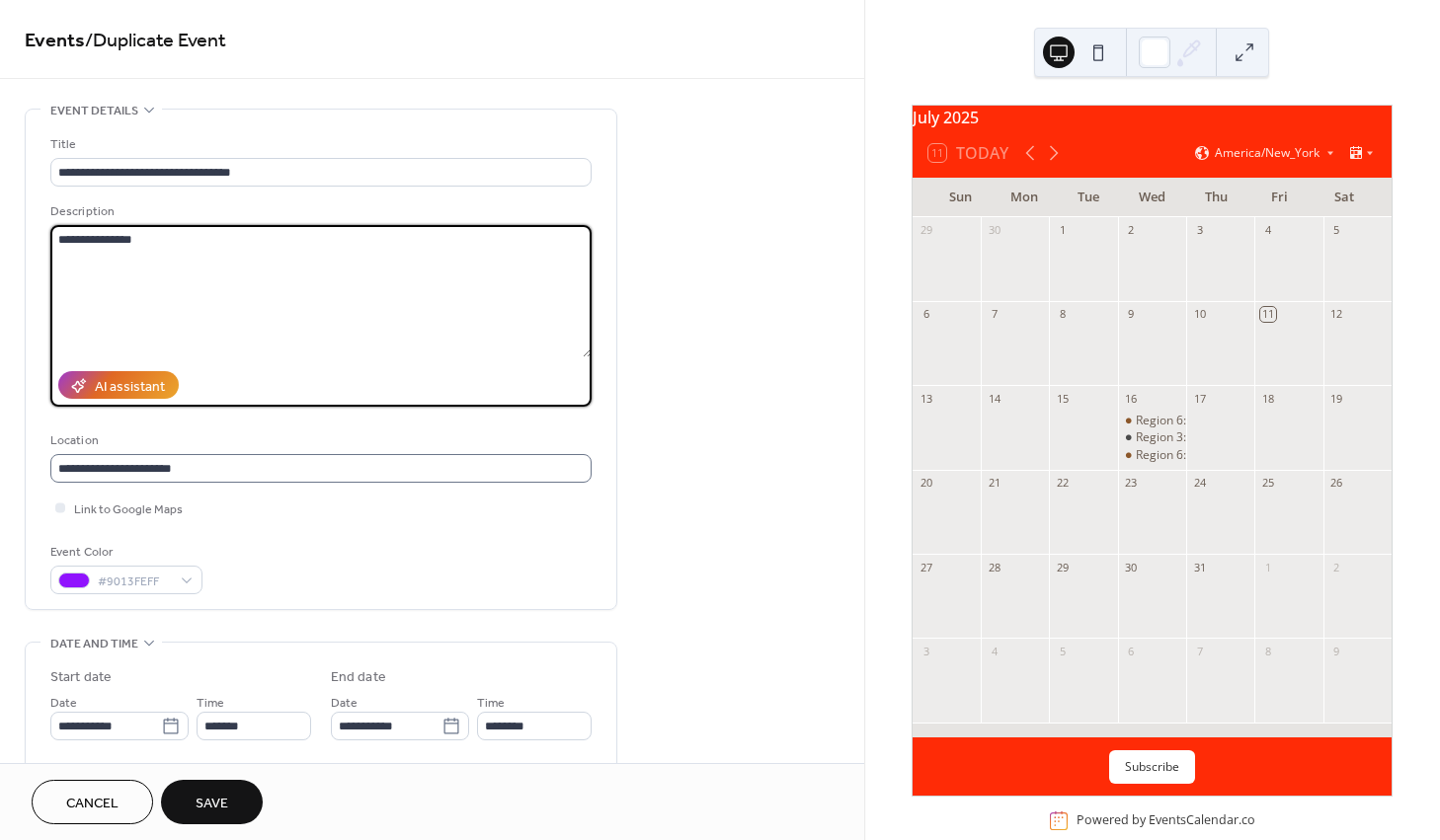 type on "**********" 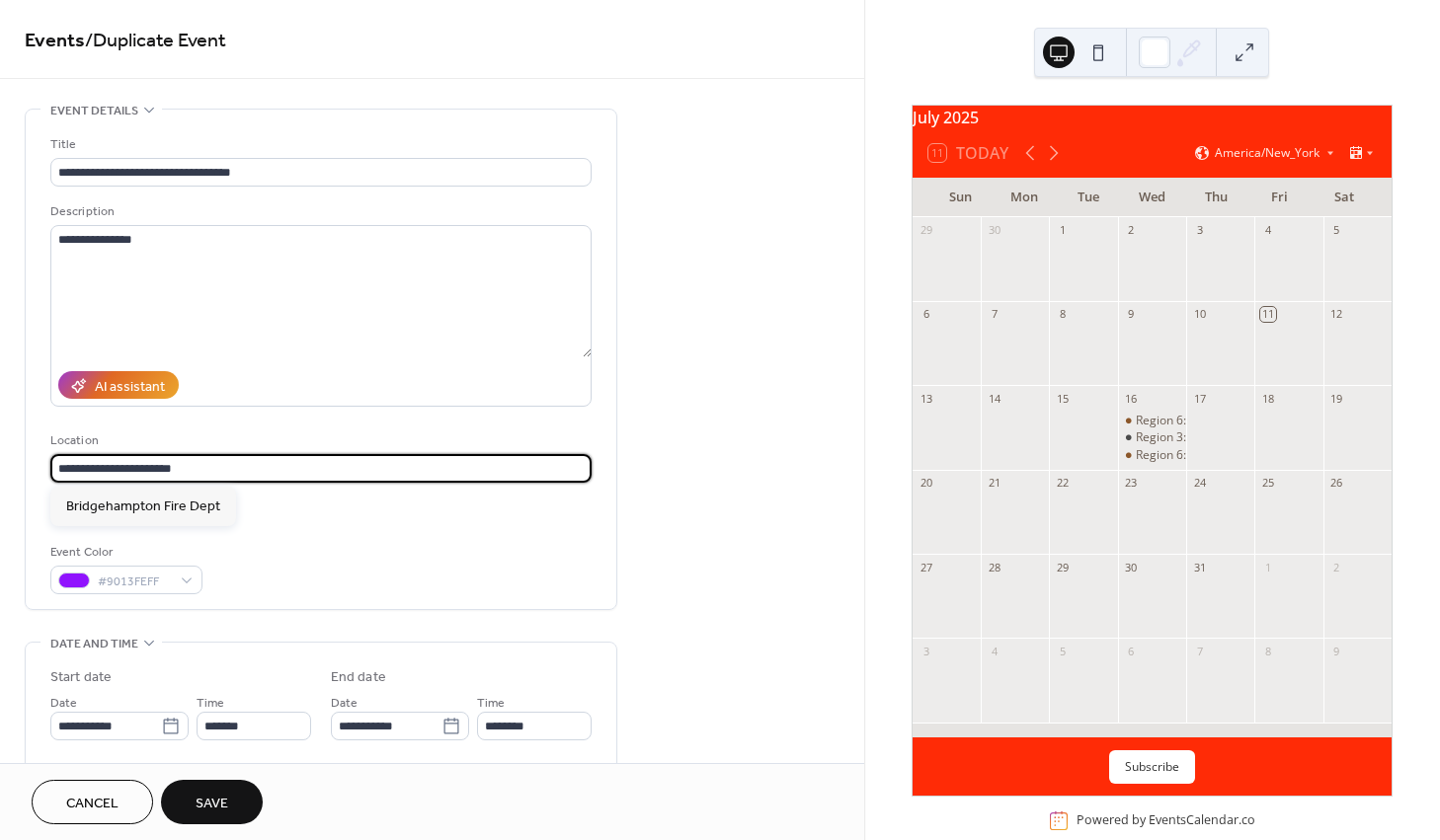 drag, startPoint x: 209, startPoint y: 472, endPoint x: -13, endPoint y: 466, distance: 222.08107 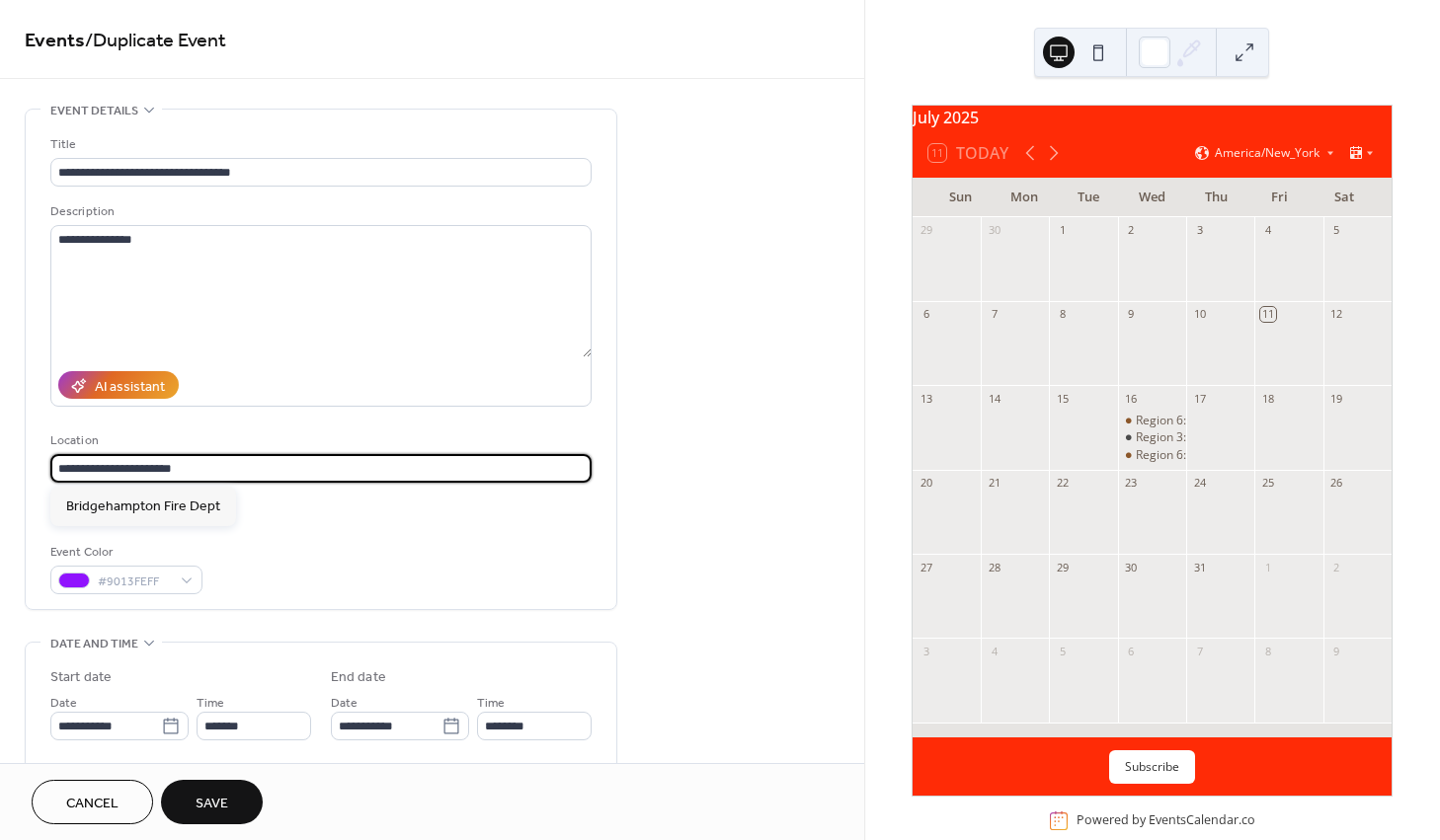 click on "**********" at bounding box center [720, 420] 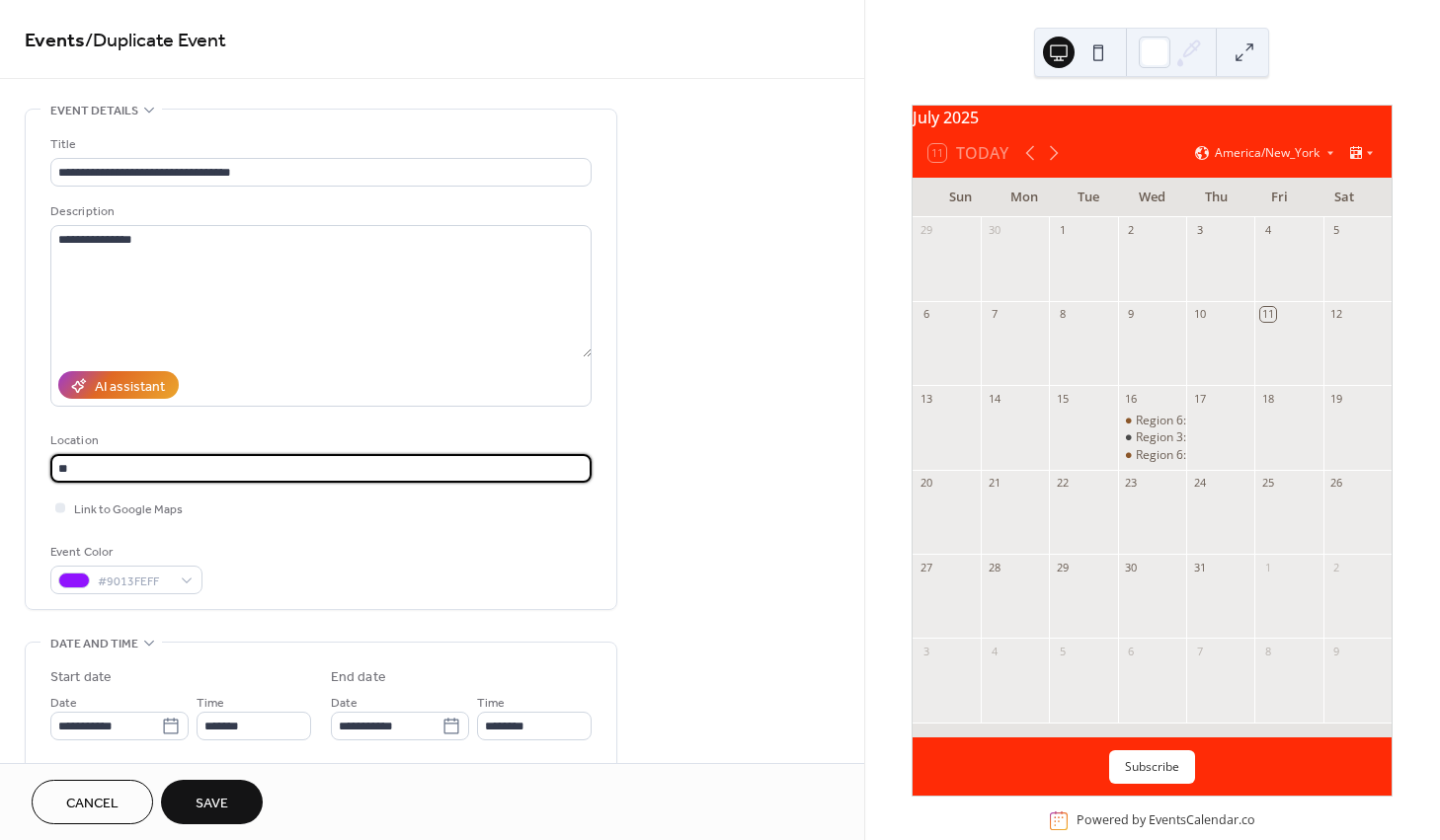 type on "*" 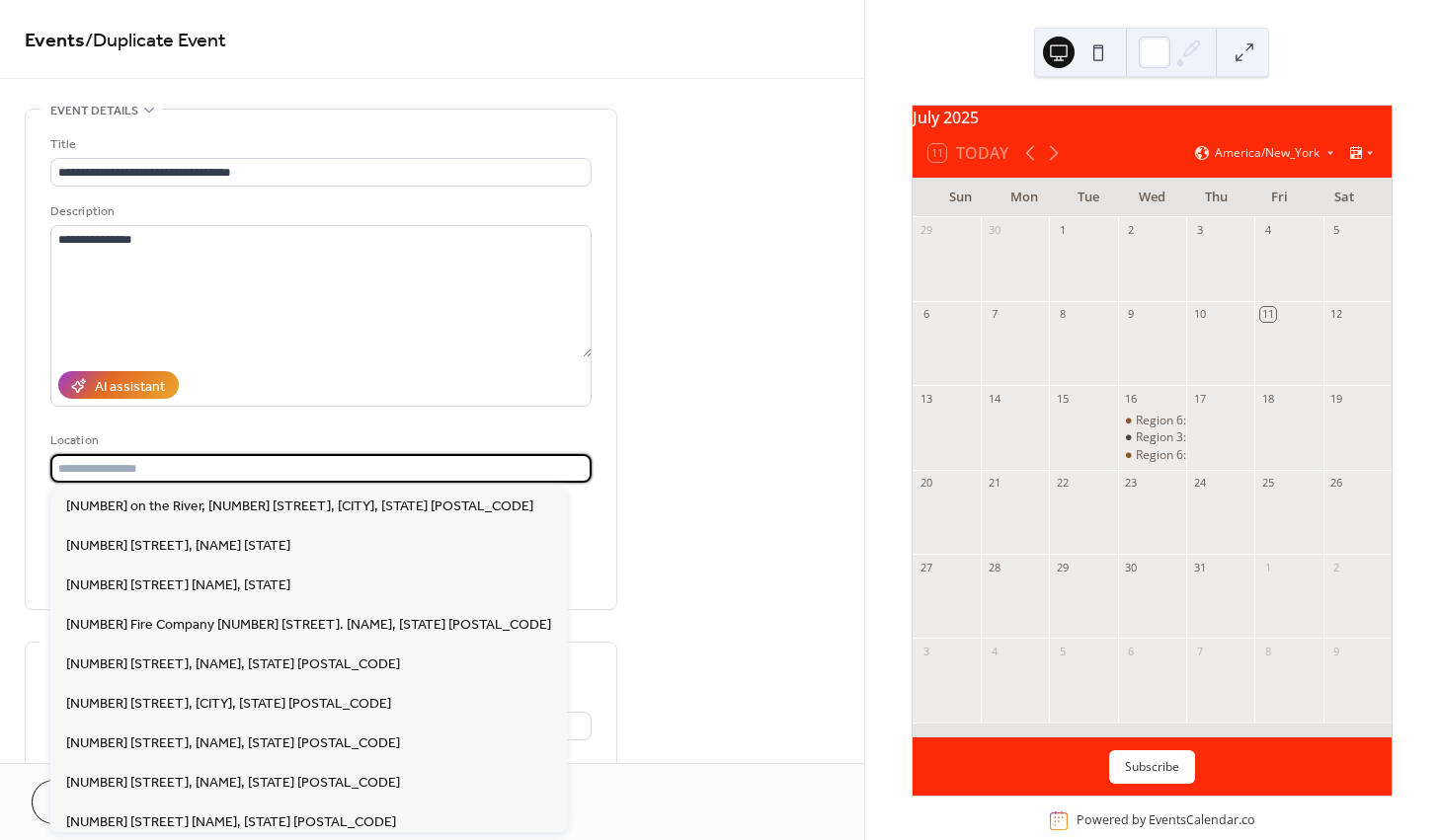 click on "**********" at bounding box center [432, 710] 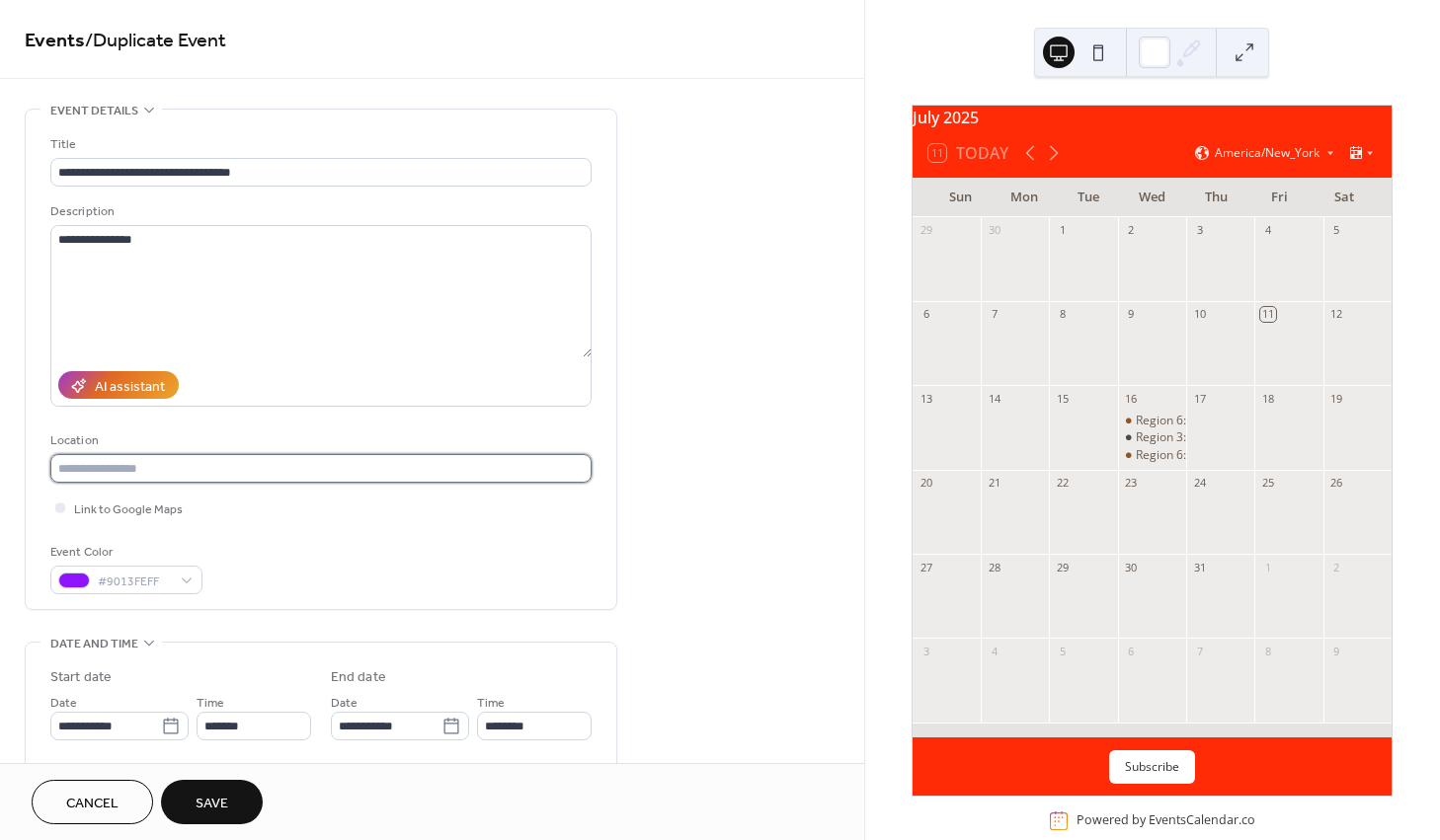click at bounding box center [321, 468] 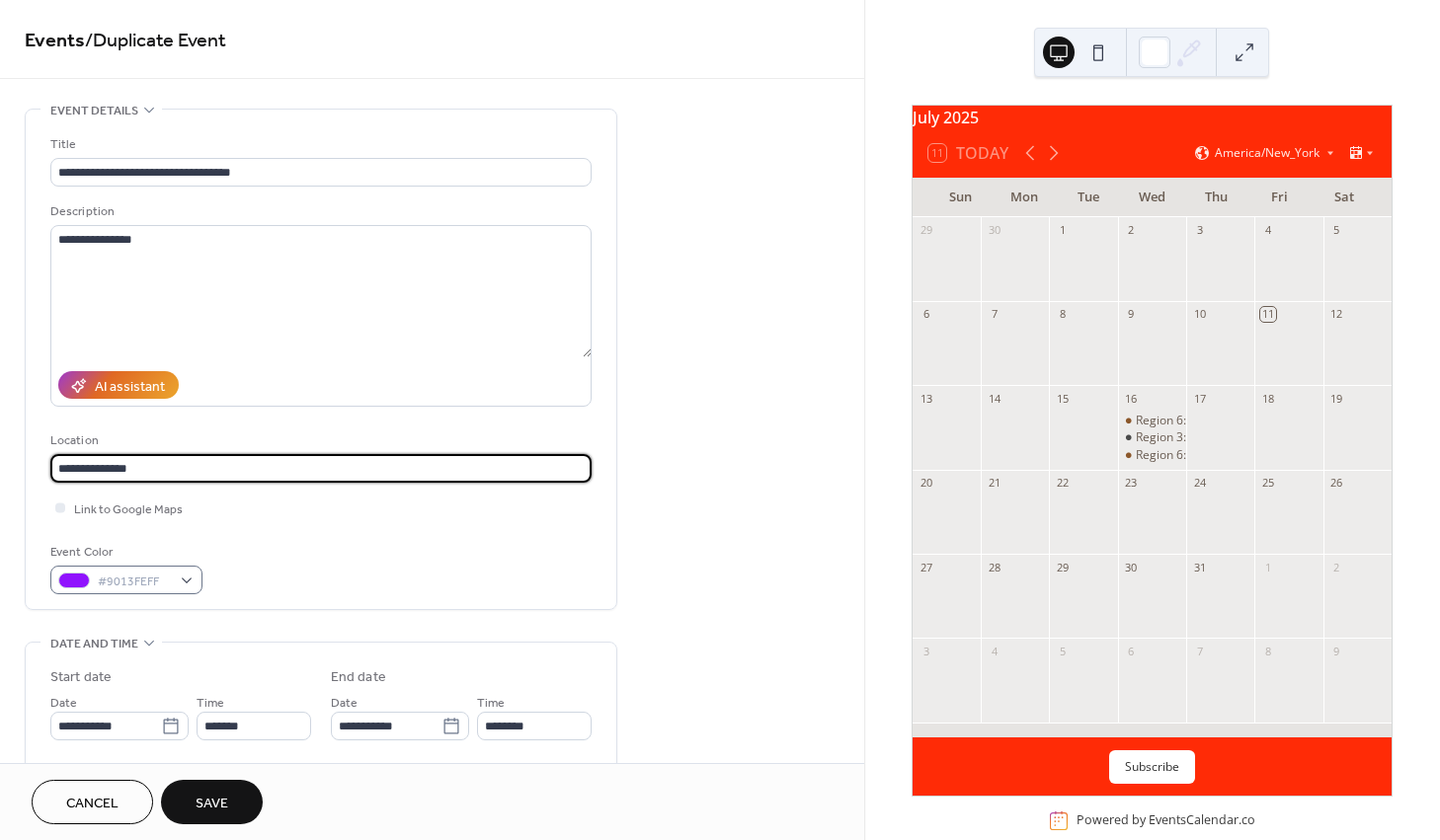 type on "**********" 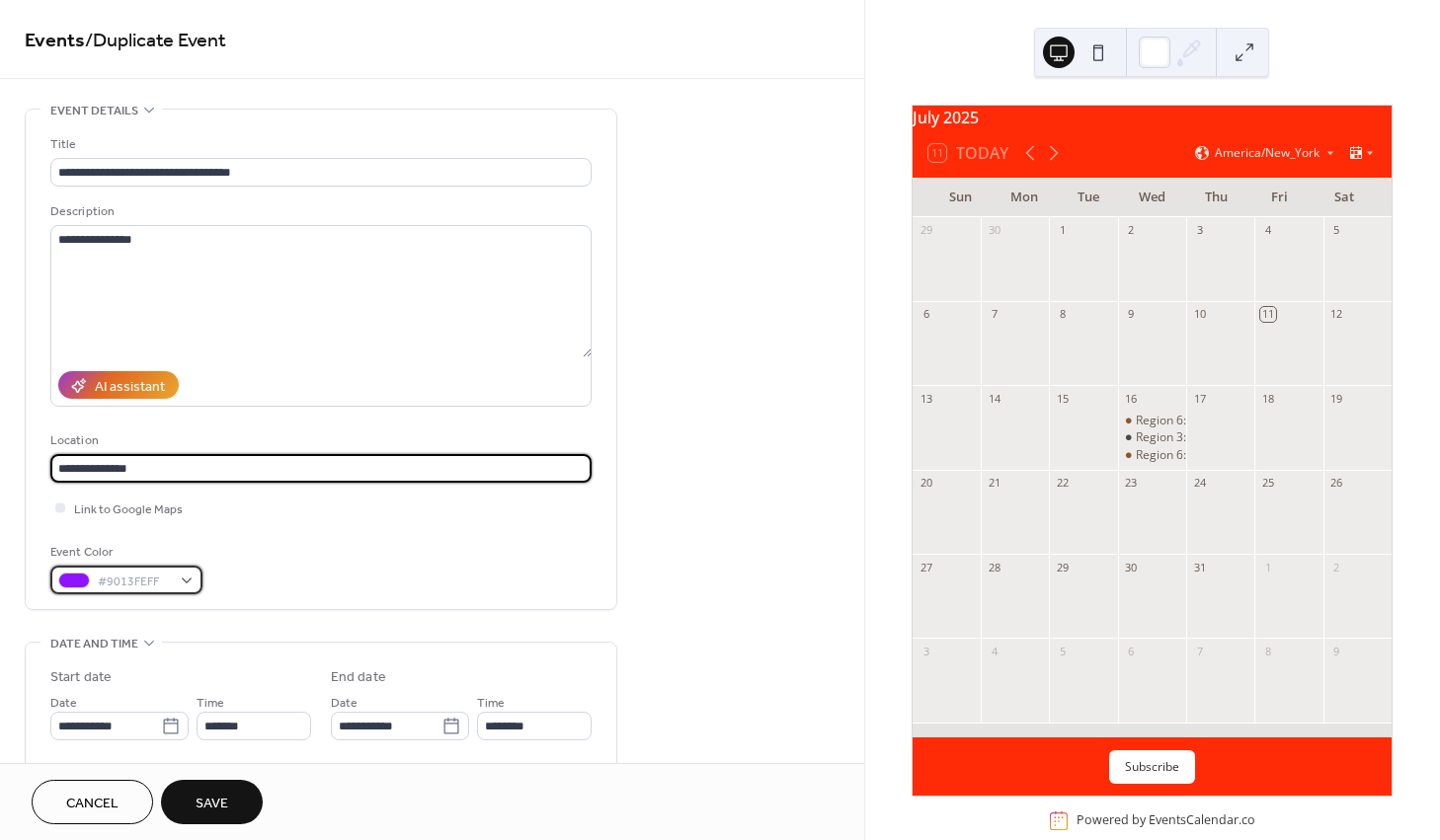 click on "#9013FEFF" at bounding box center (126, 579) 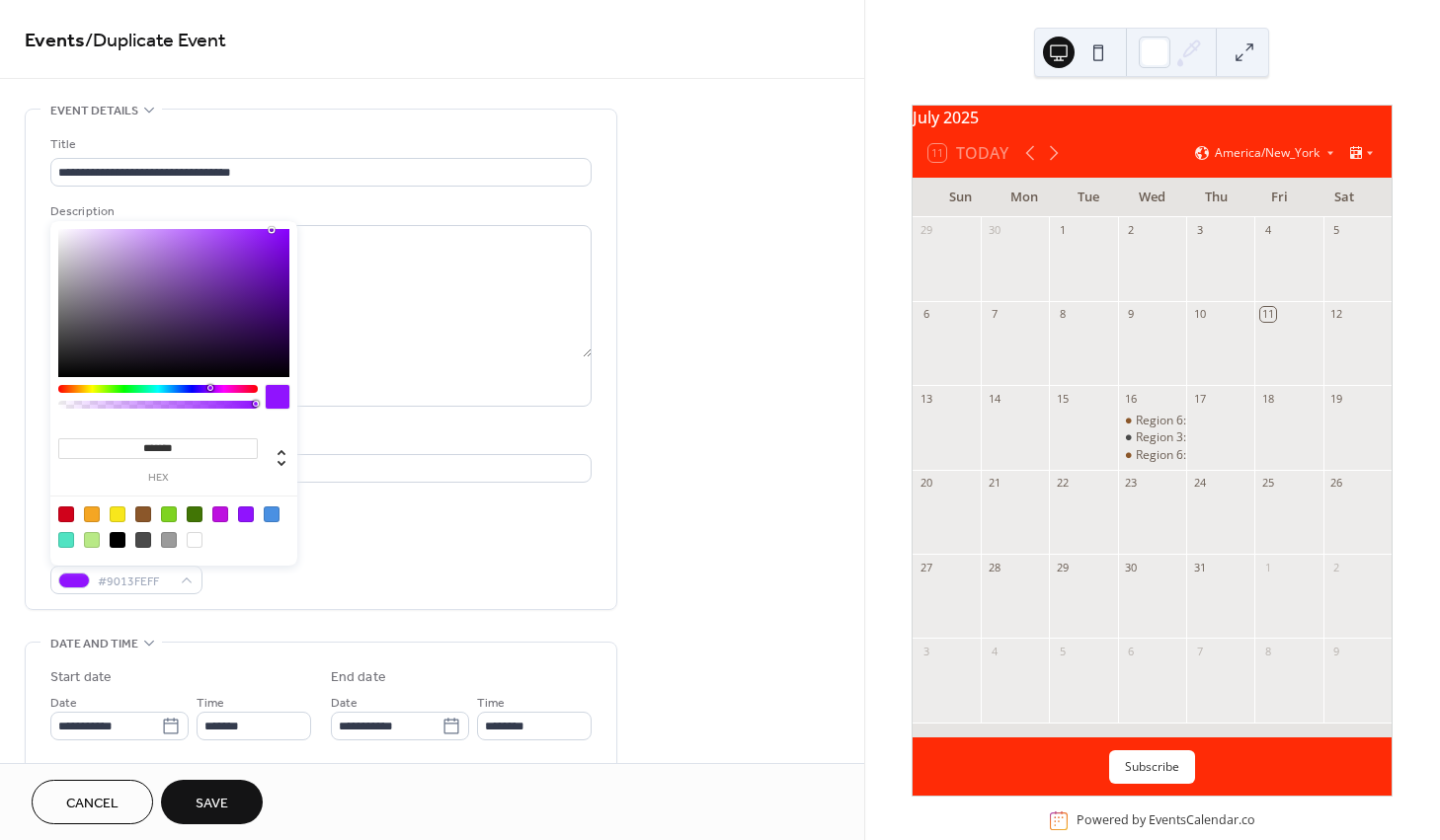 click at bounding box center [92, 540] 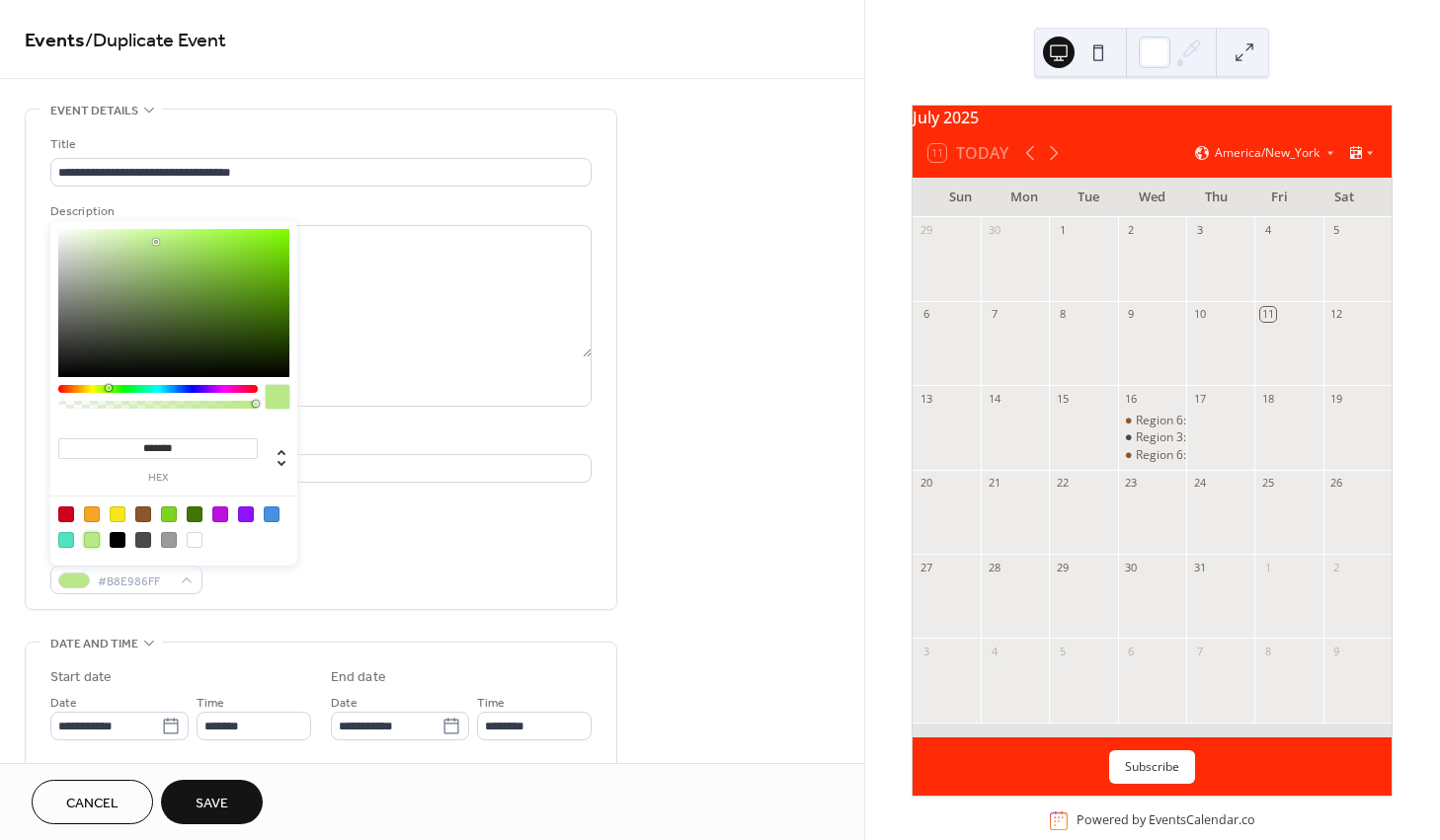 click on "Save" at bounding box center (211, 802) 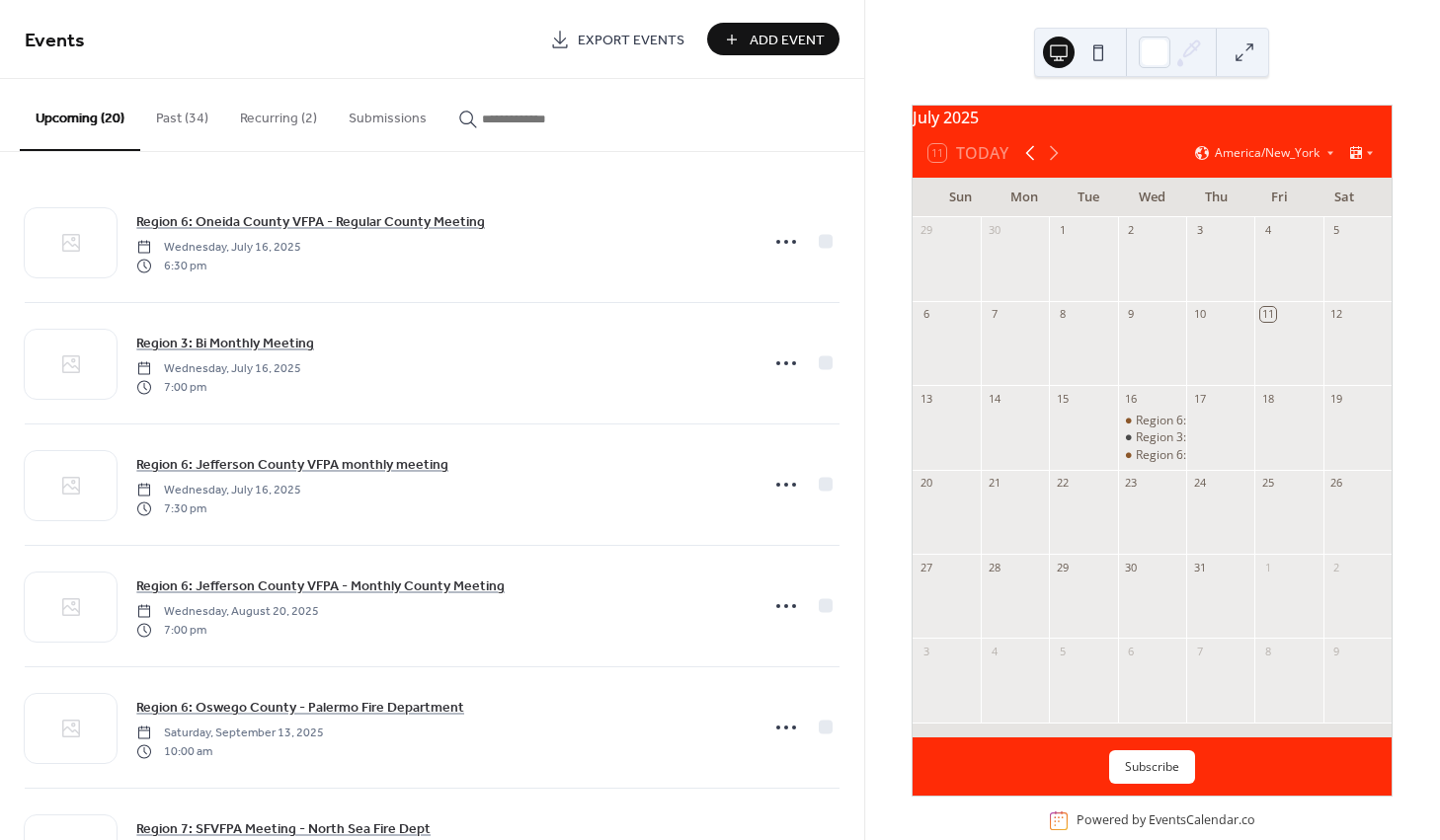 click 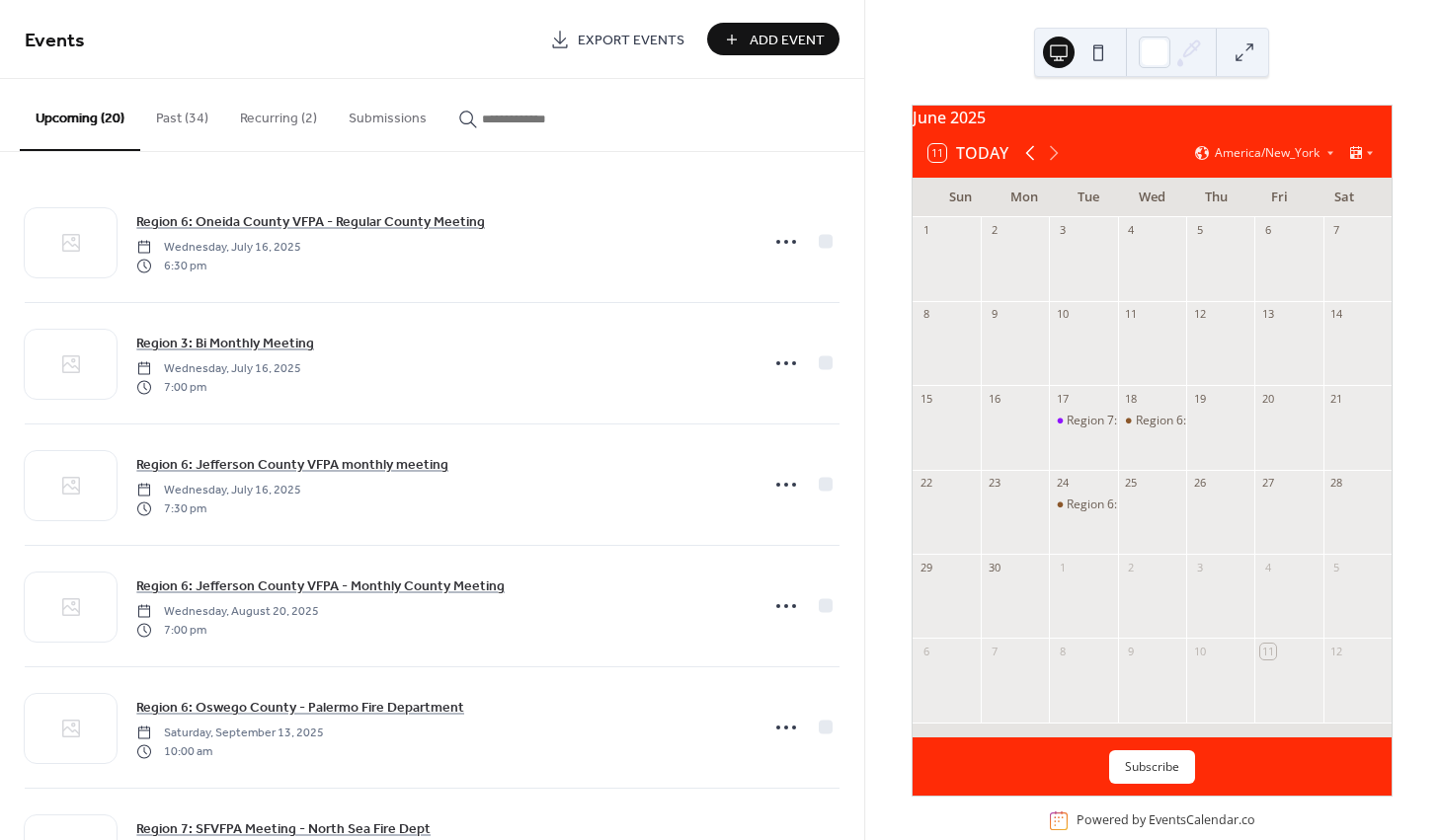 click 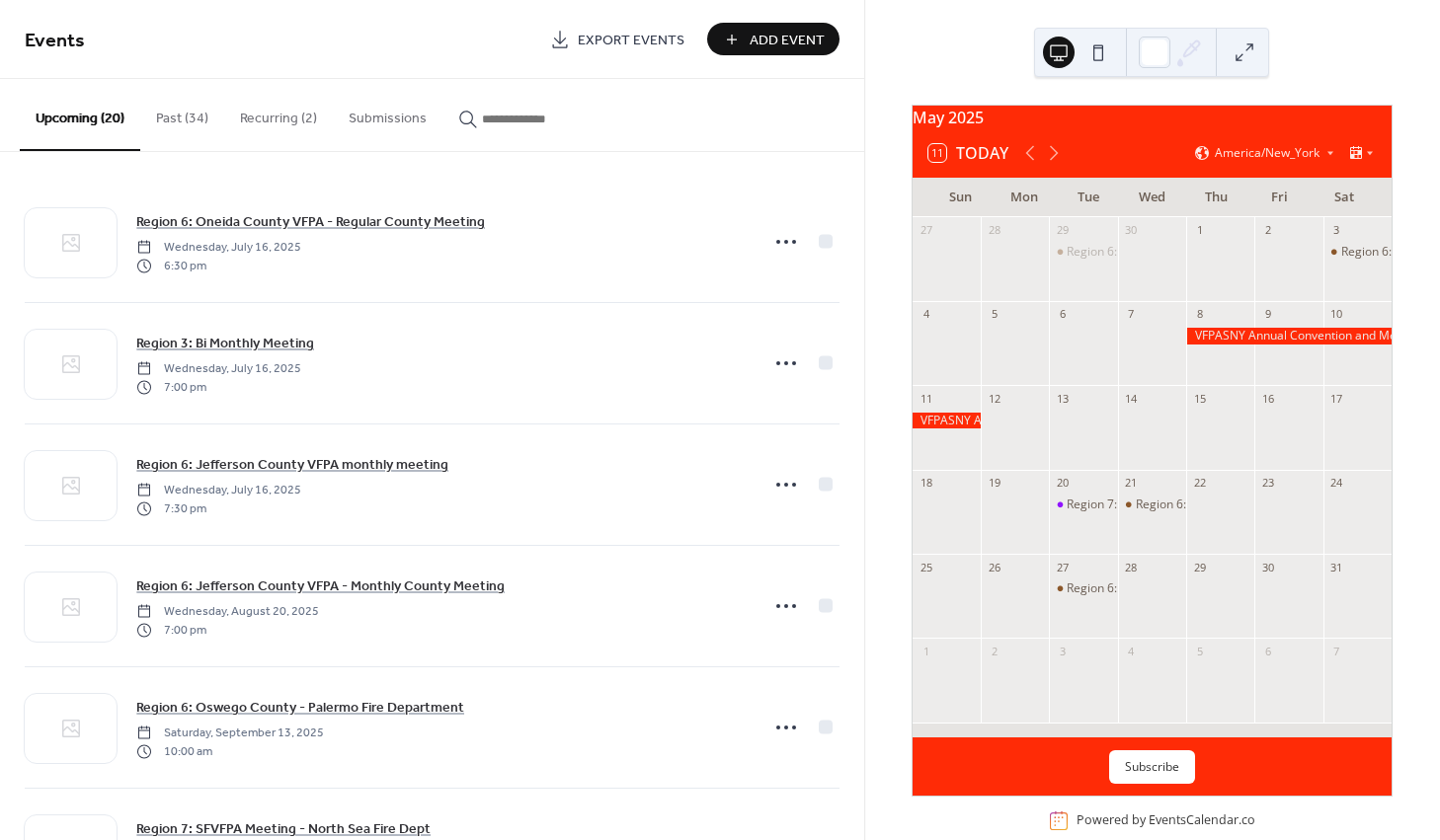 click at bounding box center [1289, 336] 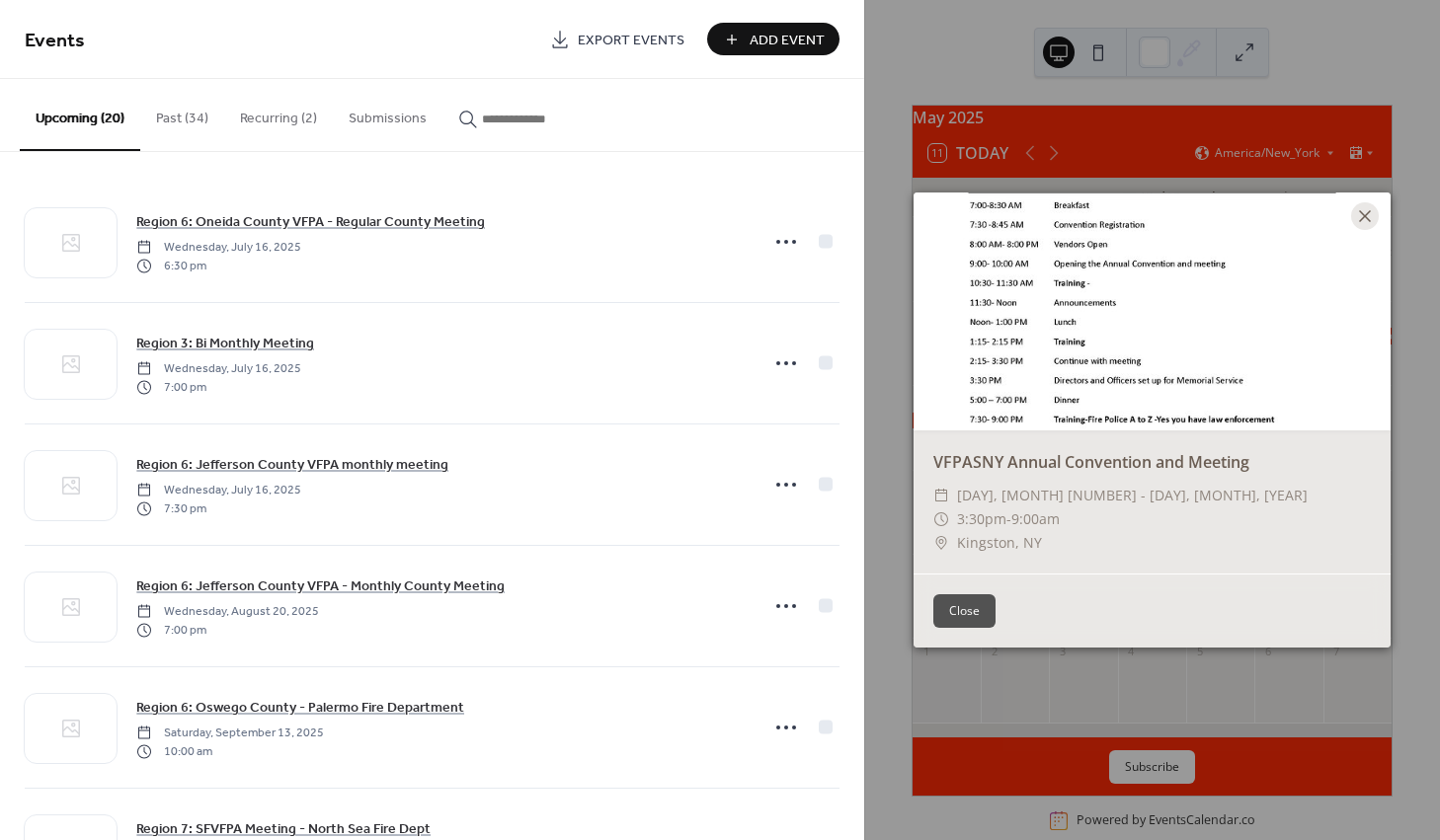 click 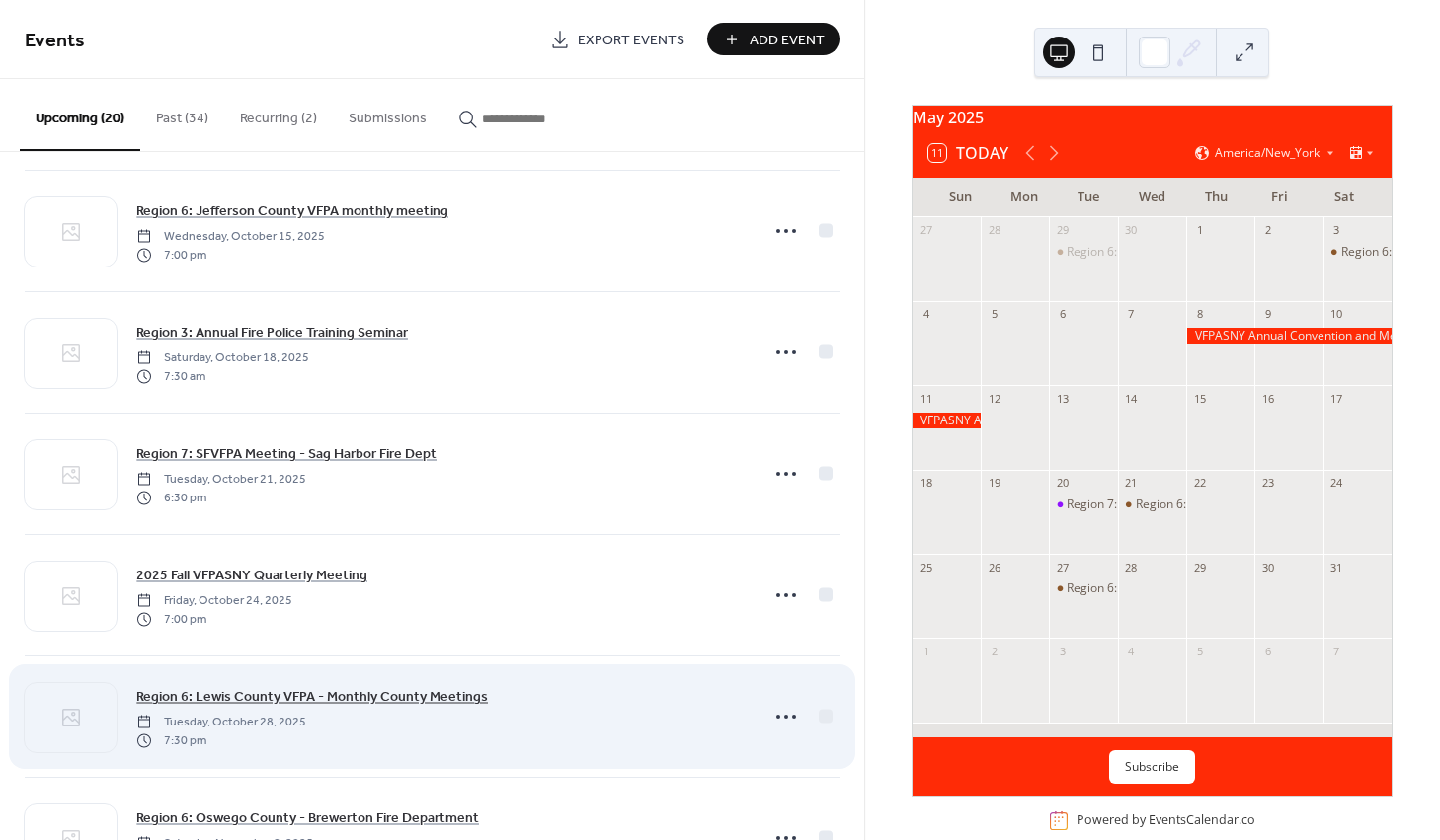 scroll, scrollTop: 987, scrollLeft: 0, axis: vertical 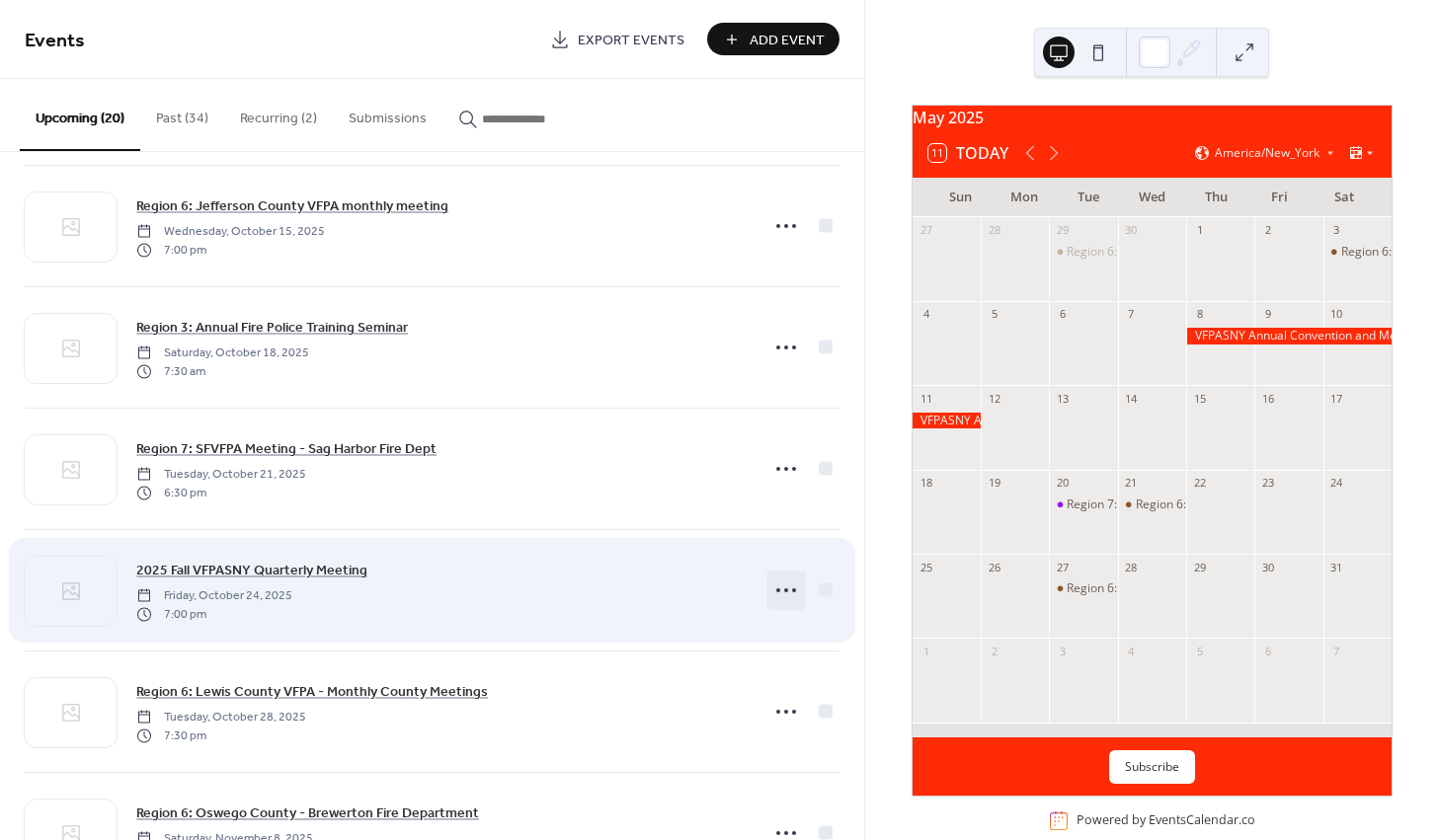 click 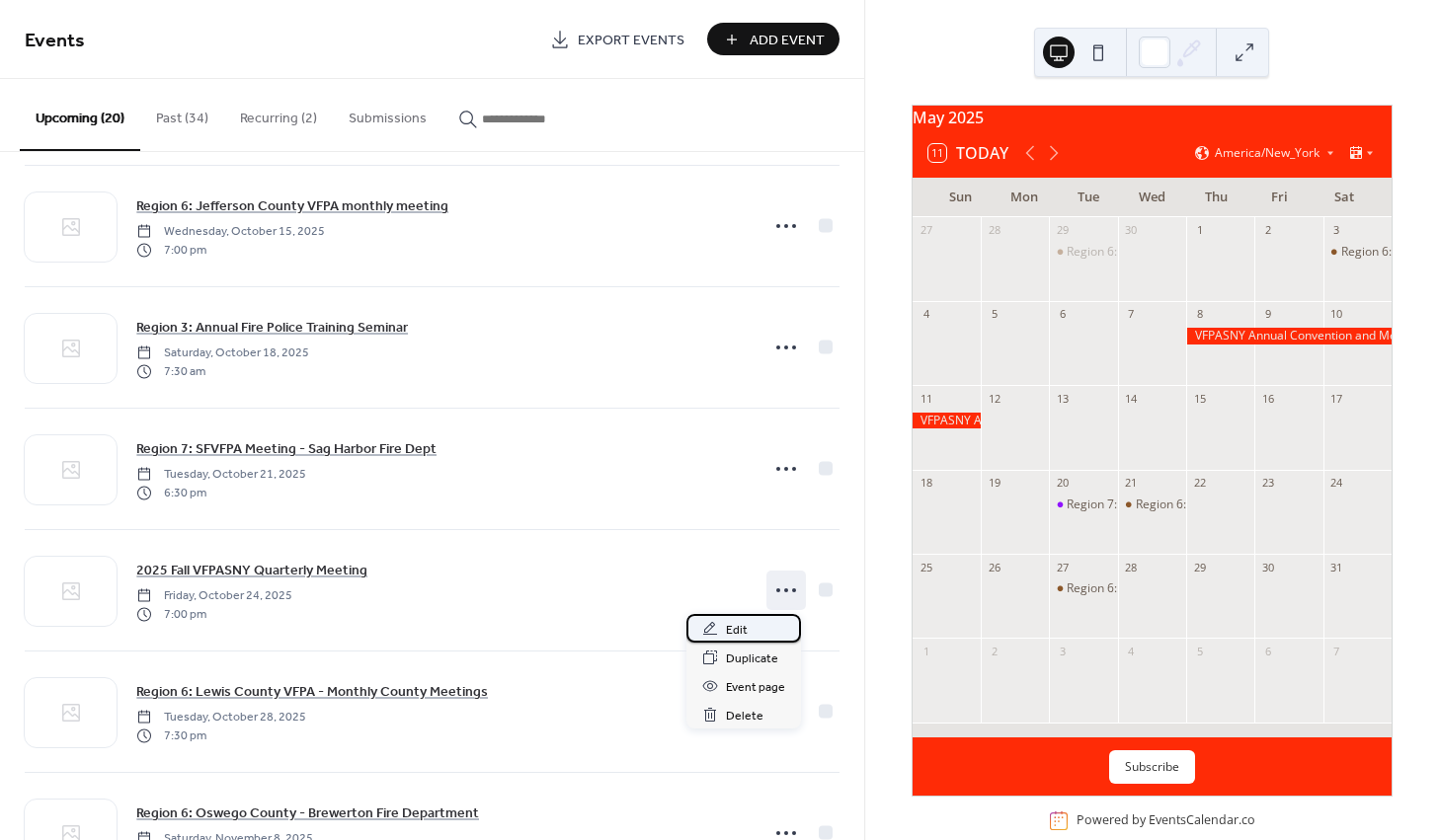 click on "Edit" at bounding box center (737, 630) 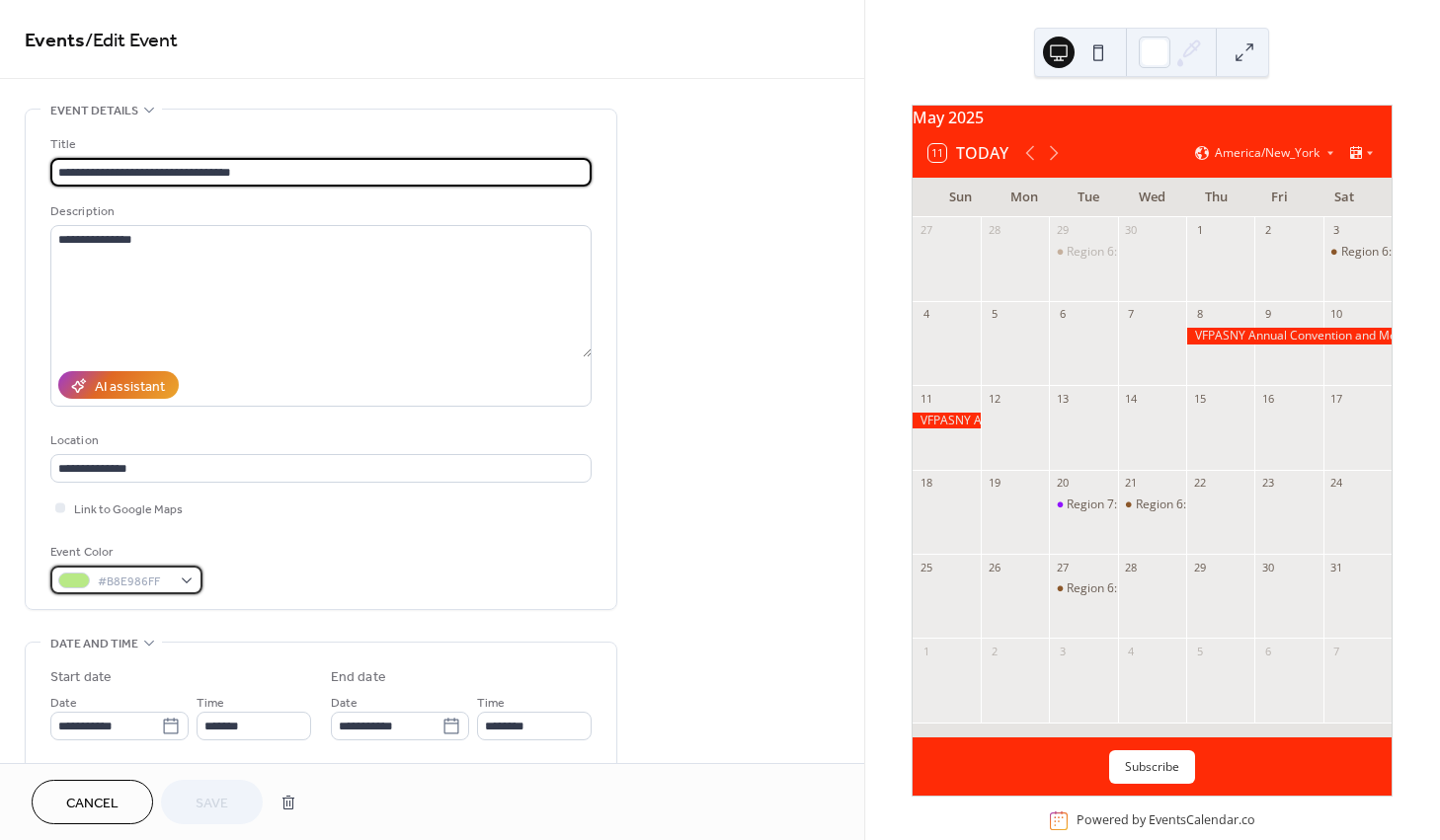 click on "#B8E986FF" at bounding box center [126, 579] 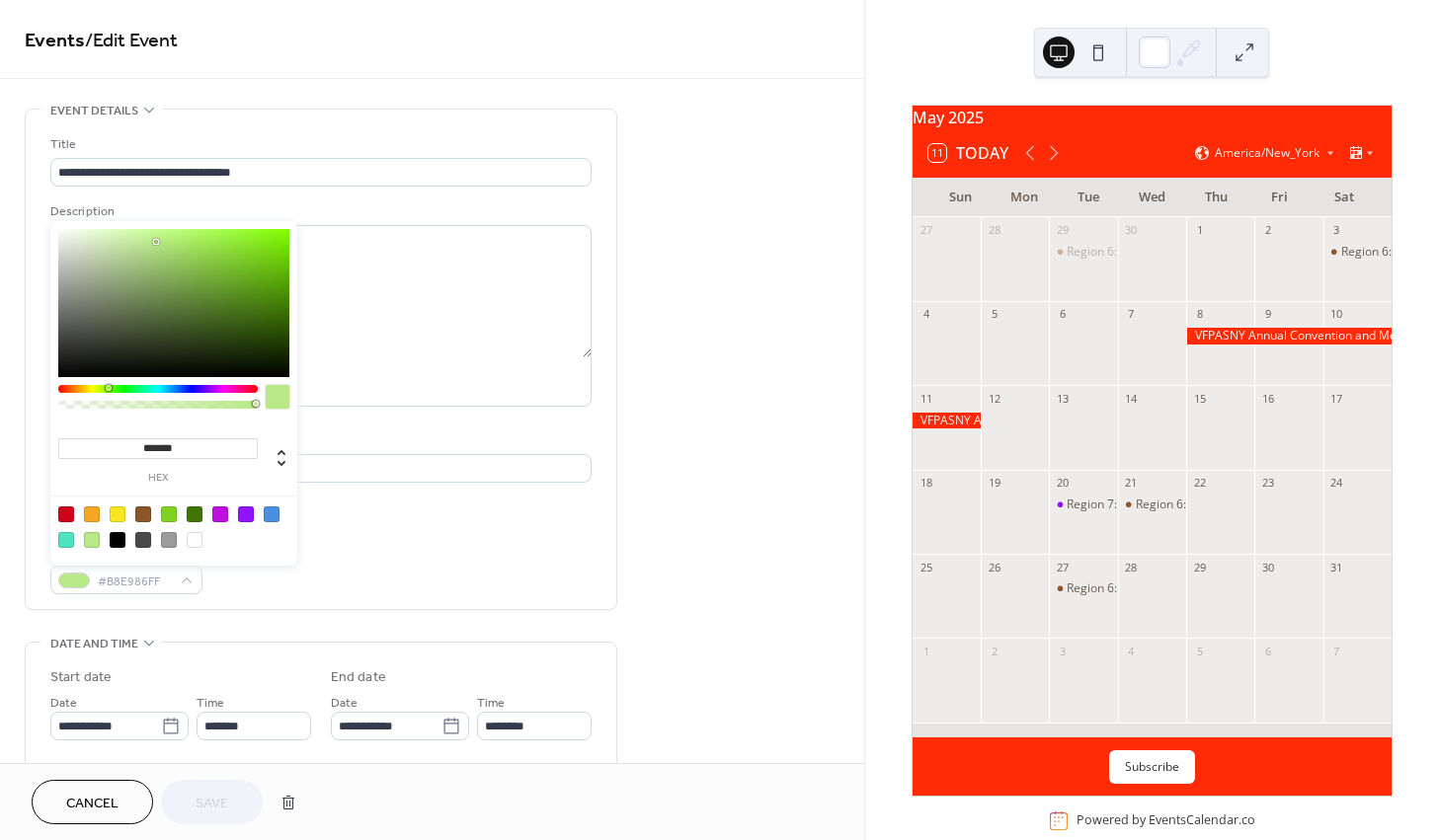 click at bounding box center [169, 540] 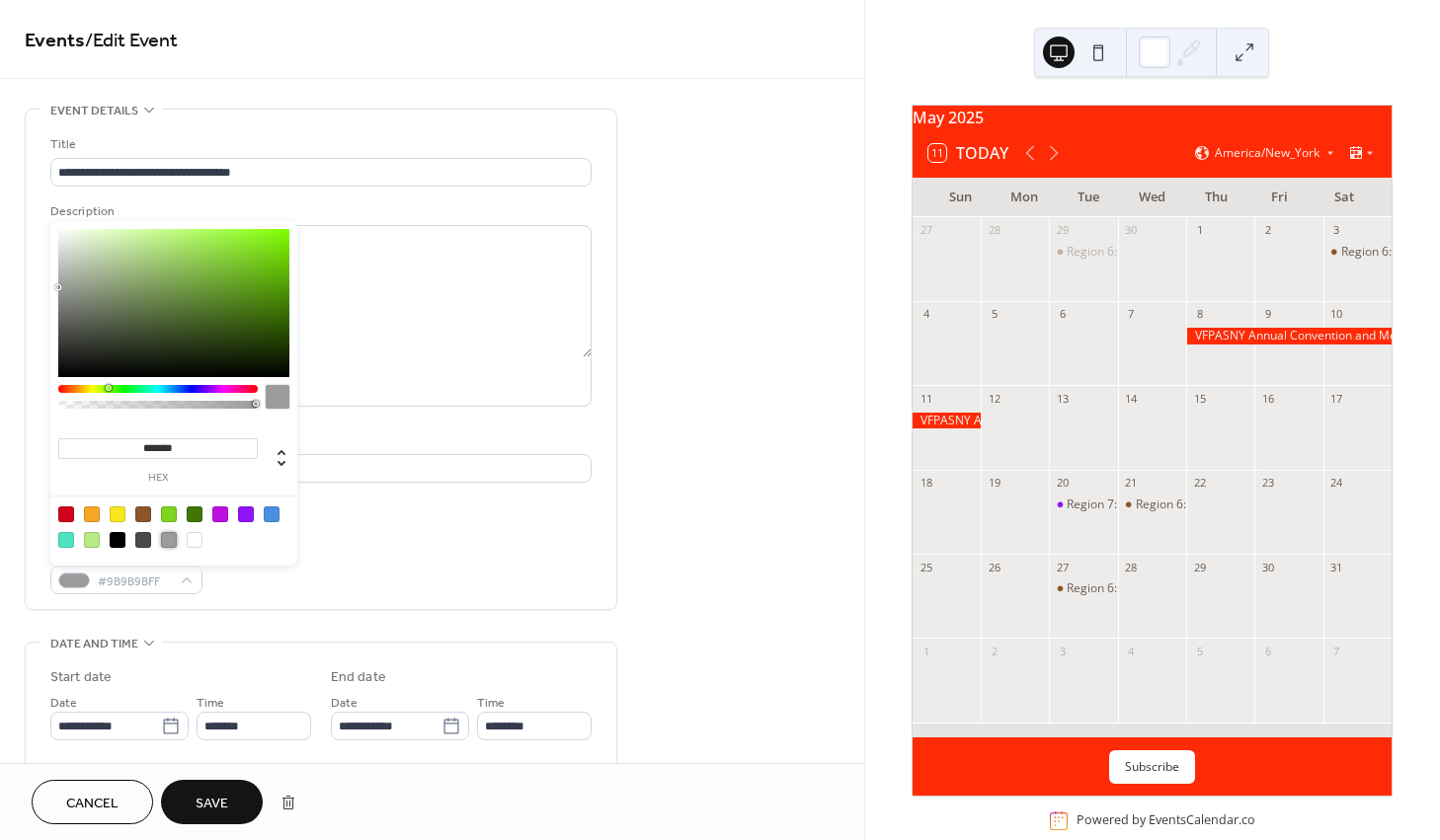 click on "Save" at bounding box center [211, 803] 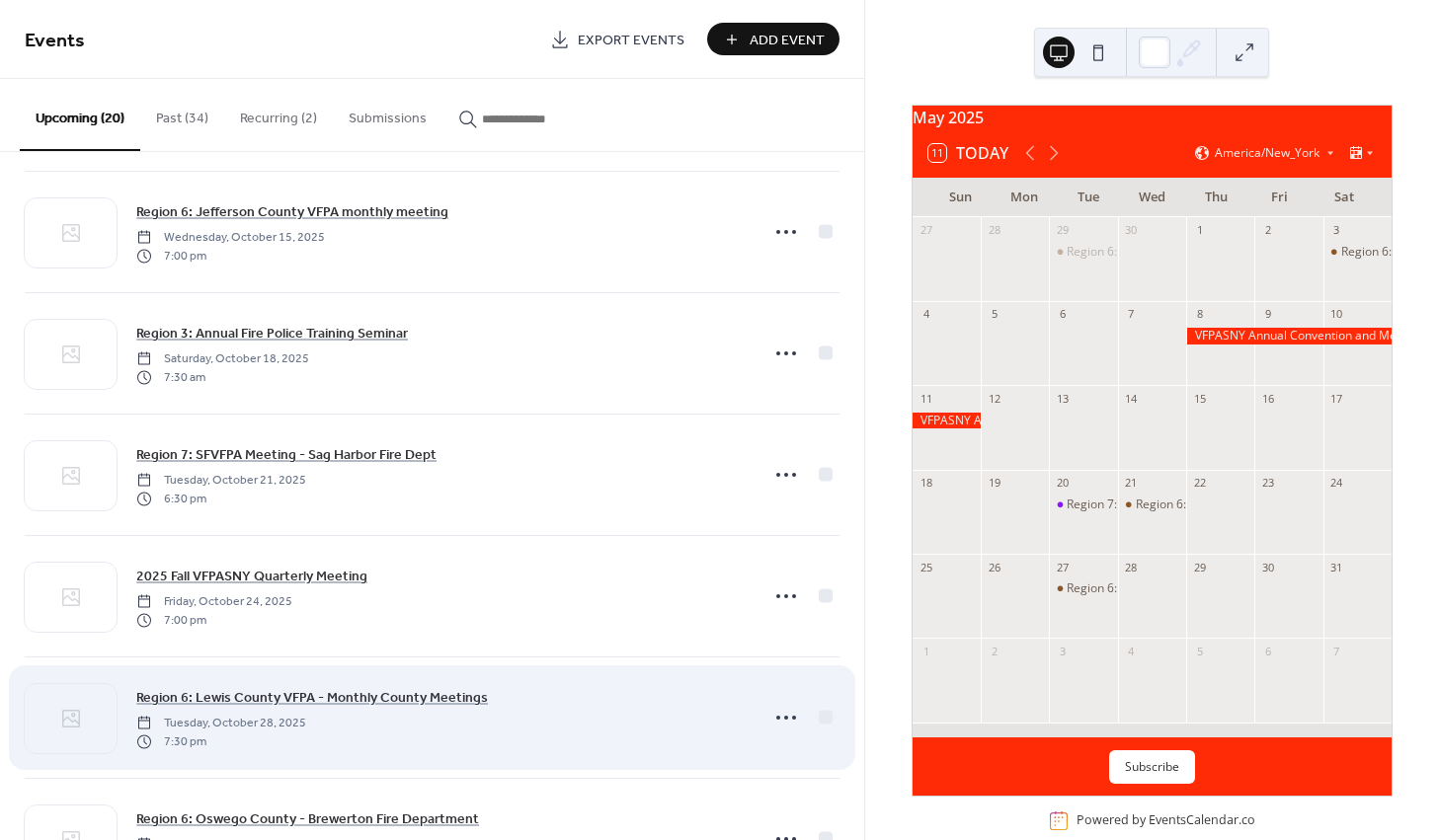 scroll, scrollTop: 987, scrollLeft: 0, axis: vertical 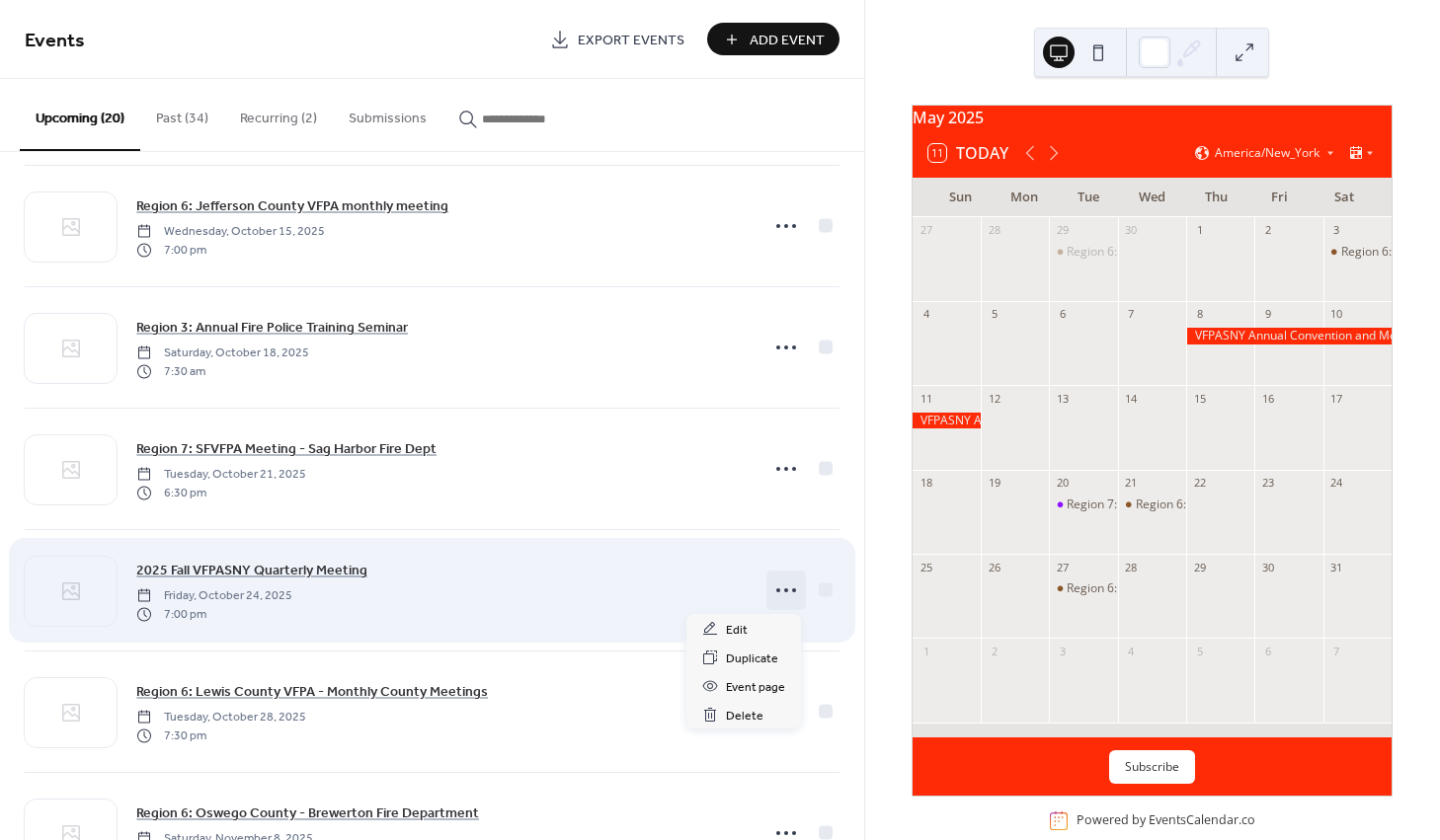 click 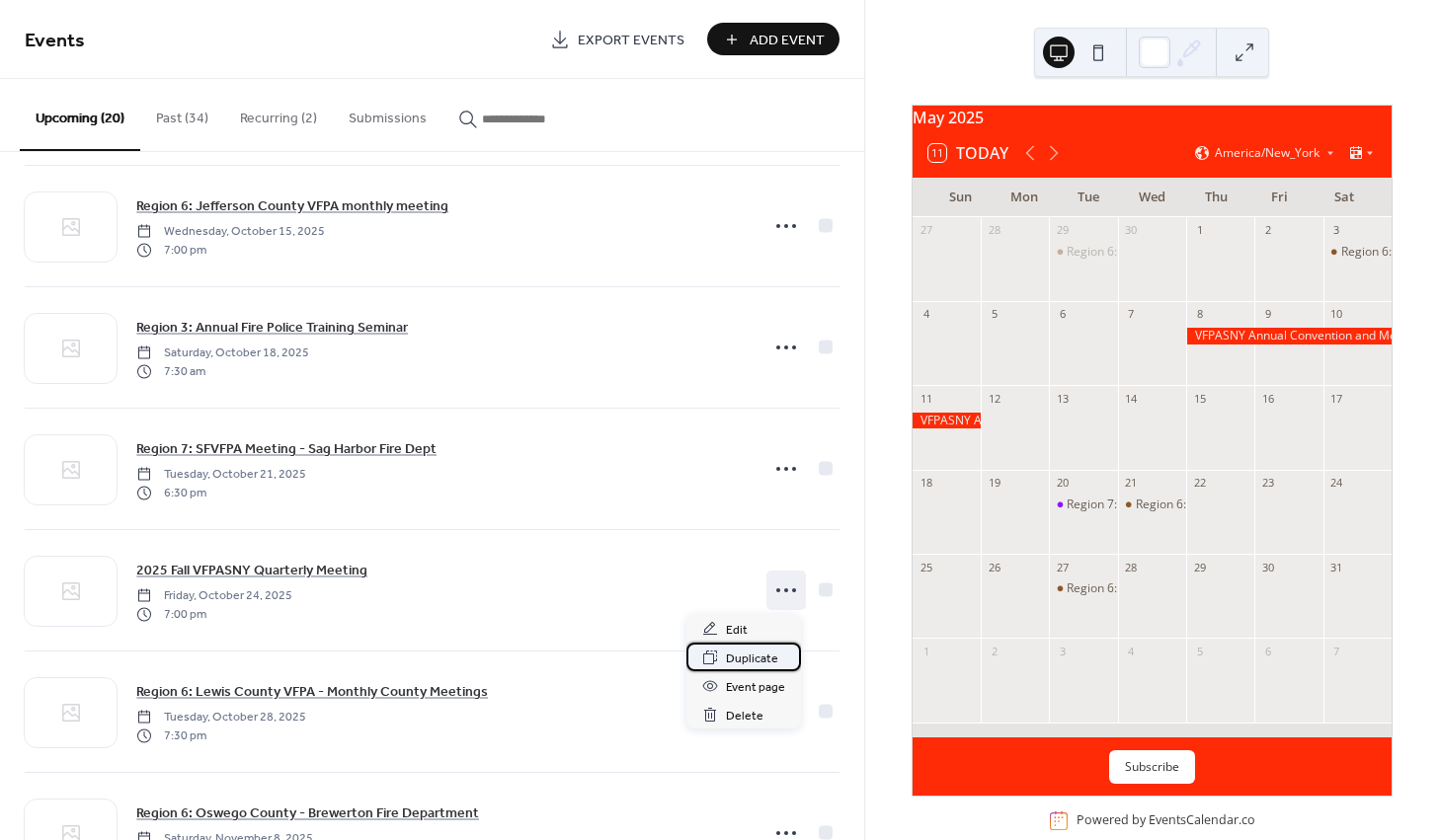 click on "Duplicate" at bounding box center [752, 658] 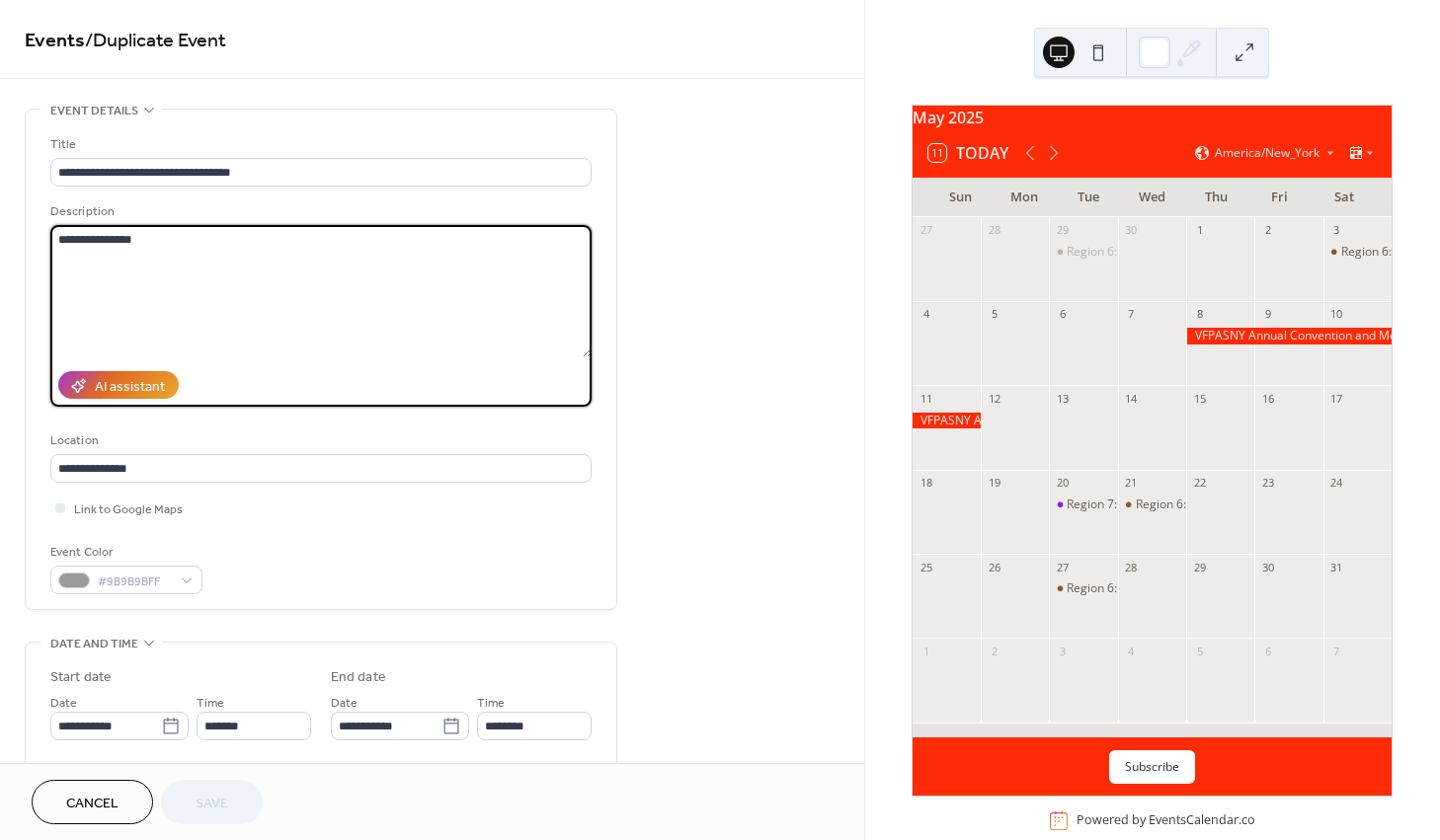 drag, startPoint x: 152, startPoint y: 243, endPoint x: -82, endPoint y: 210, distance: 236.31547 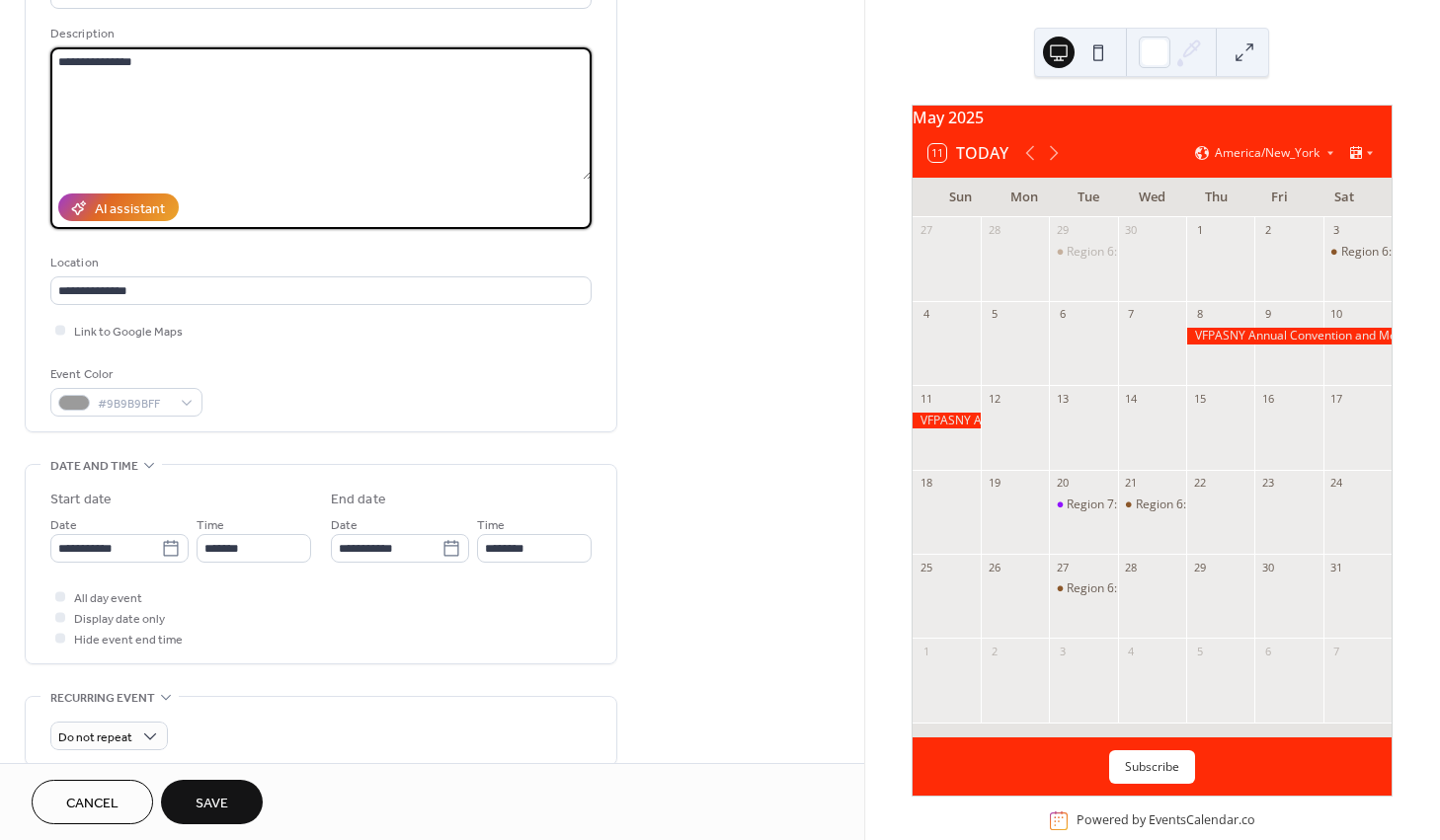 scroll, scrollTop: 197, scrollLeft: 0, axis: vertical 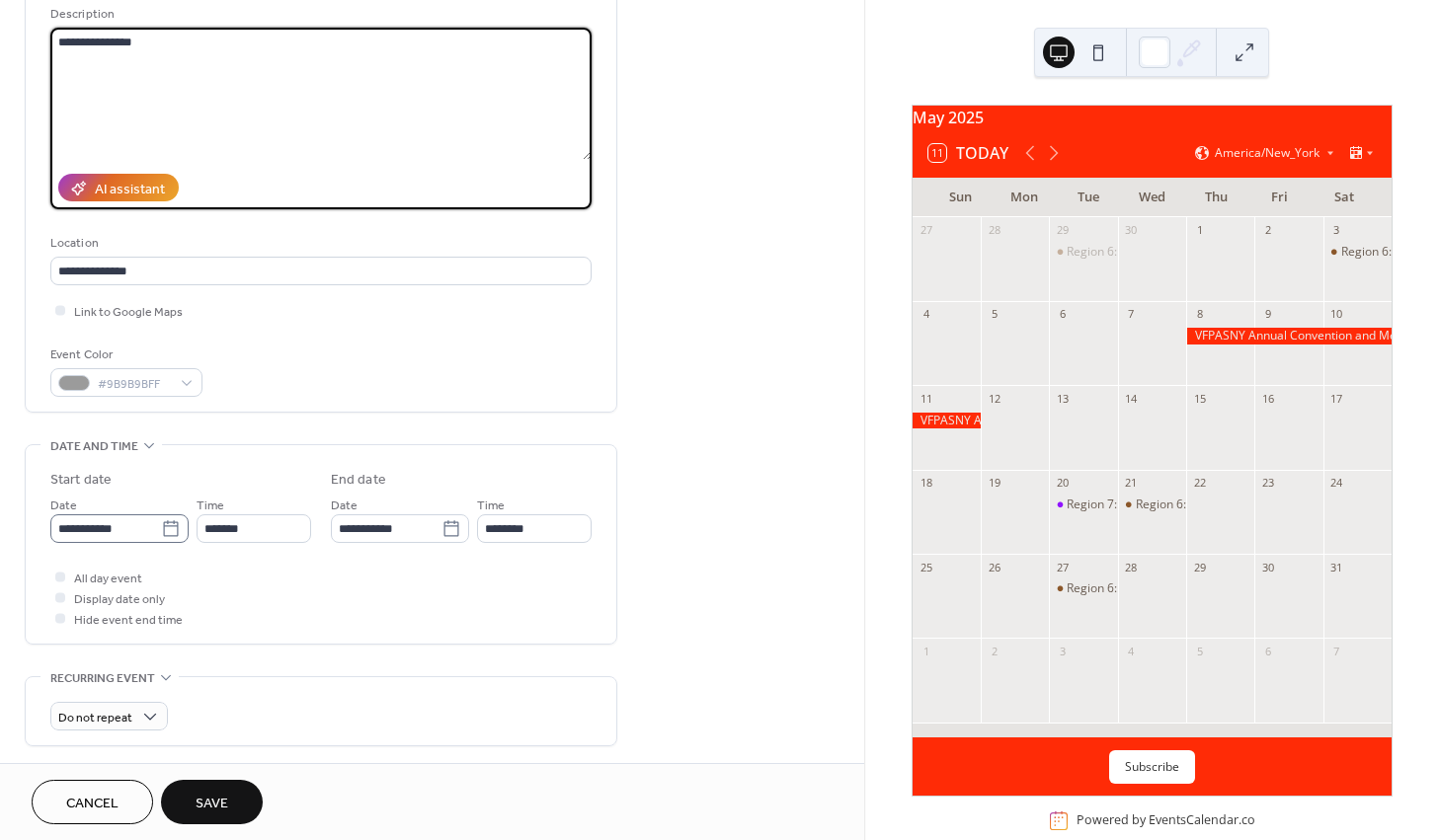 type on "**********" 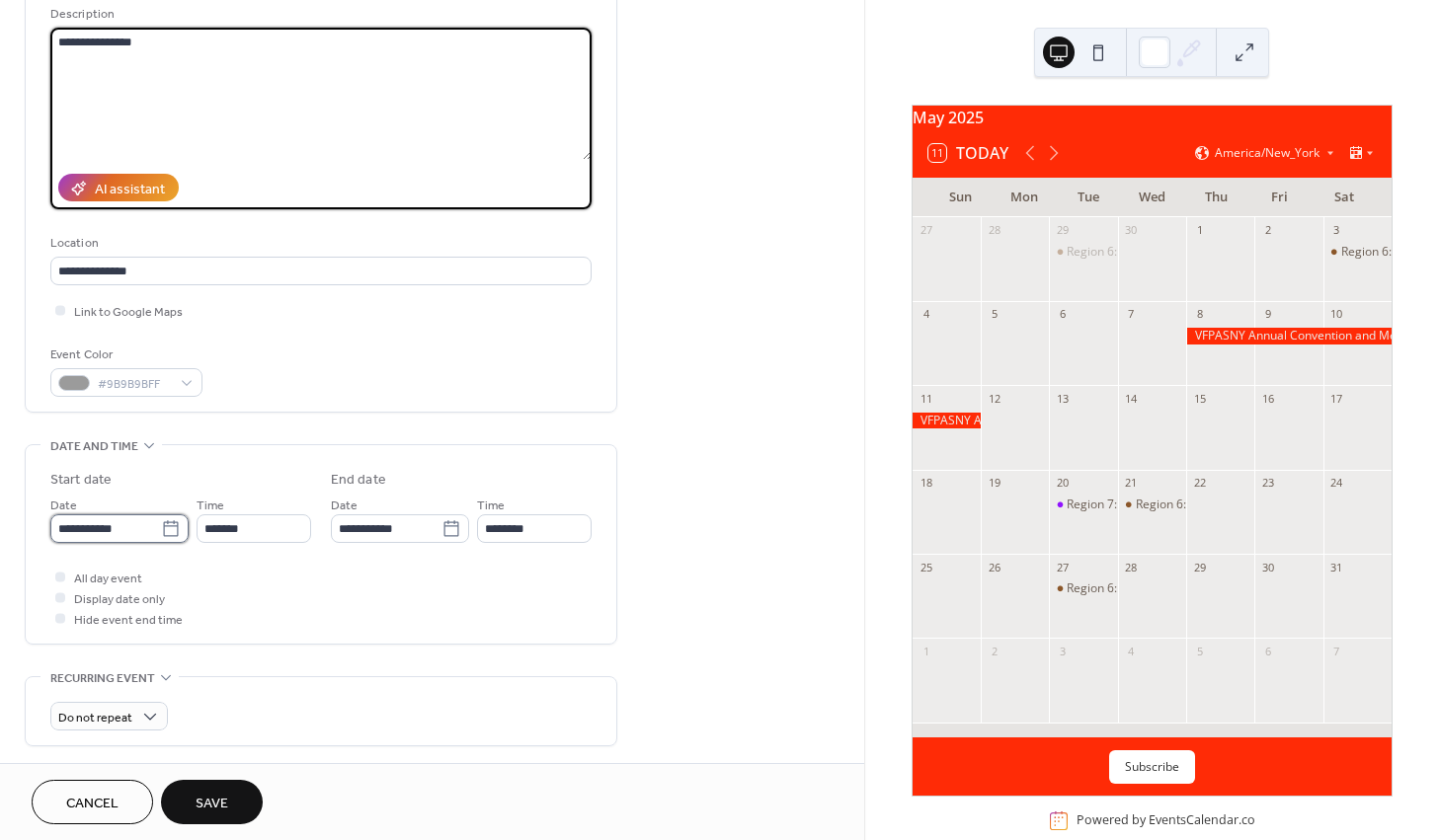 click on "**********" at bounding box center [106, 528] 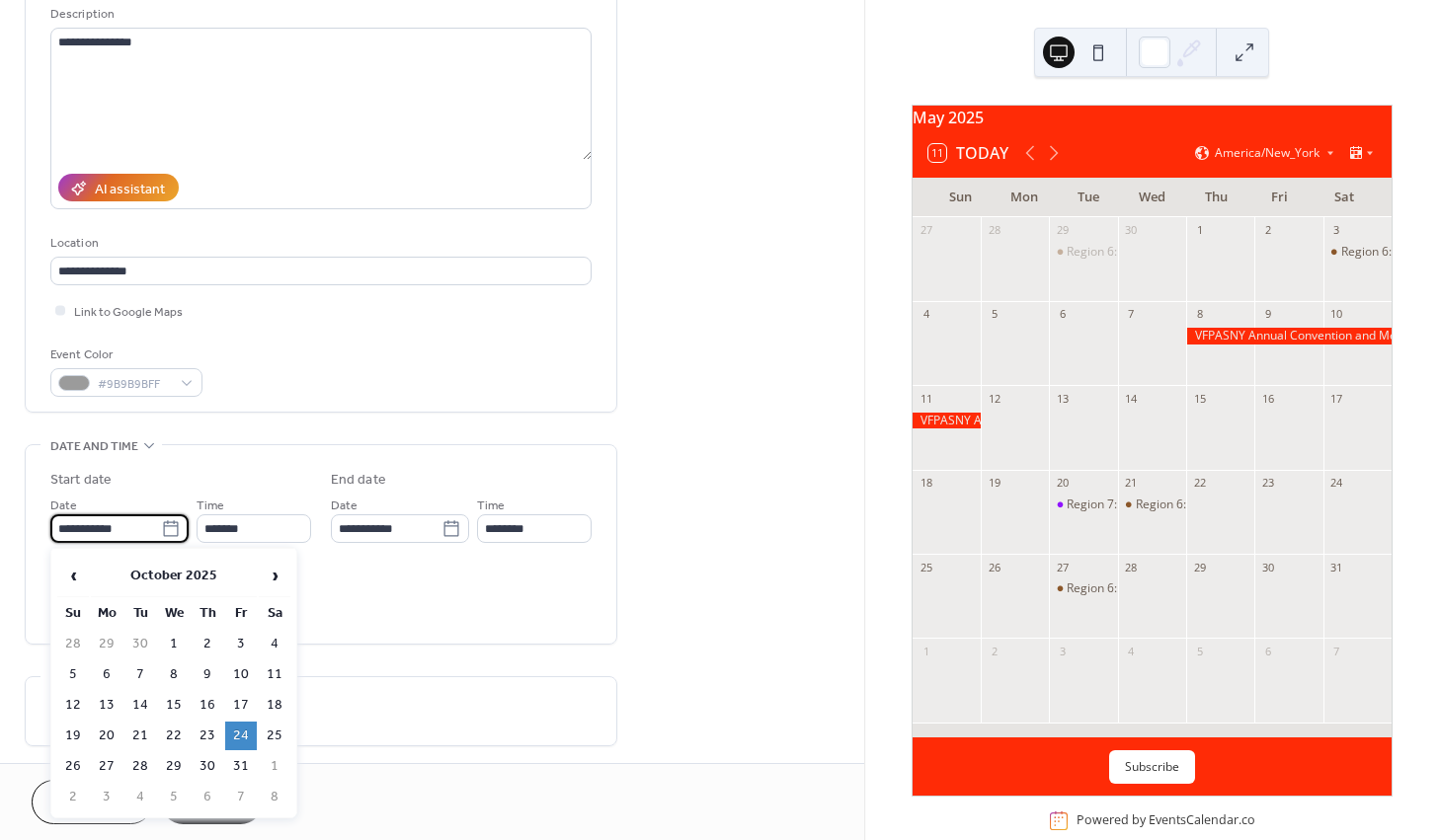 click on "25" at bounding box center (275, 735) 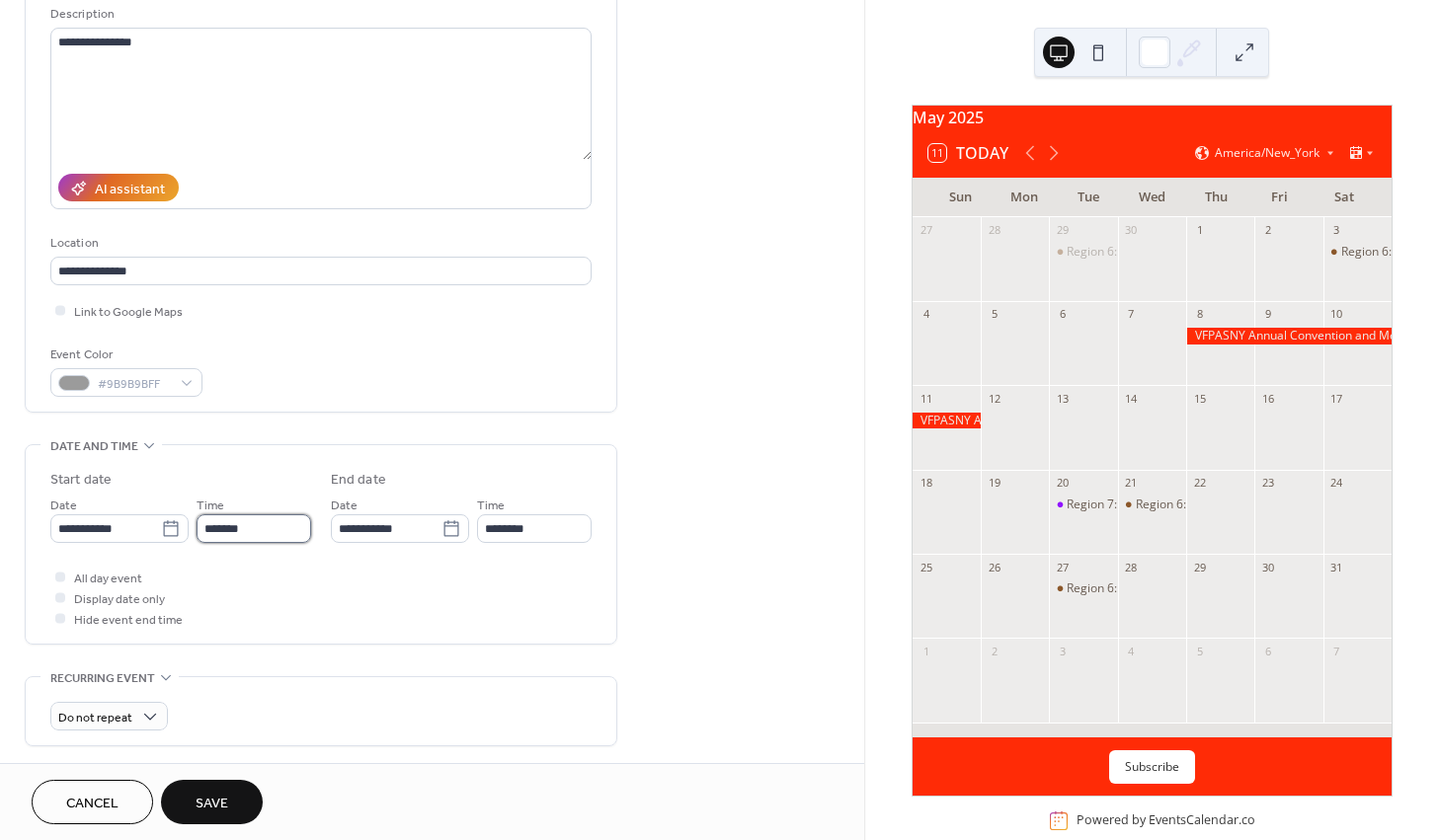 click on "*******" at bounding box center [254, 528] 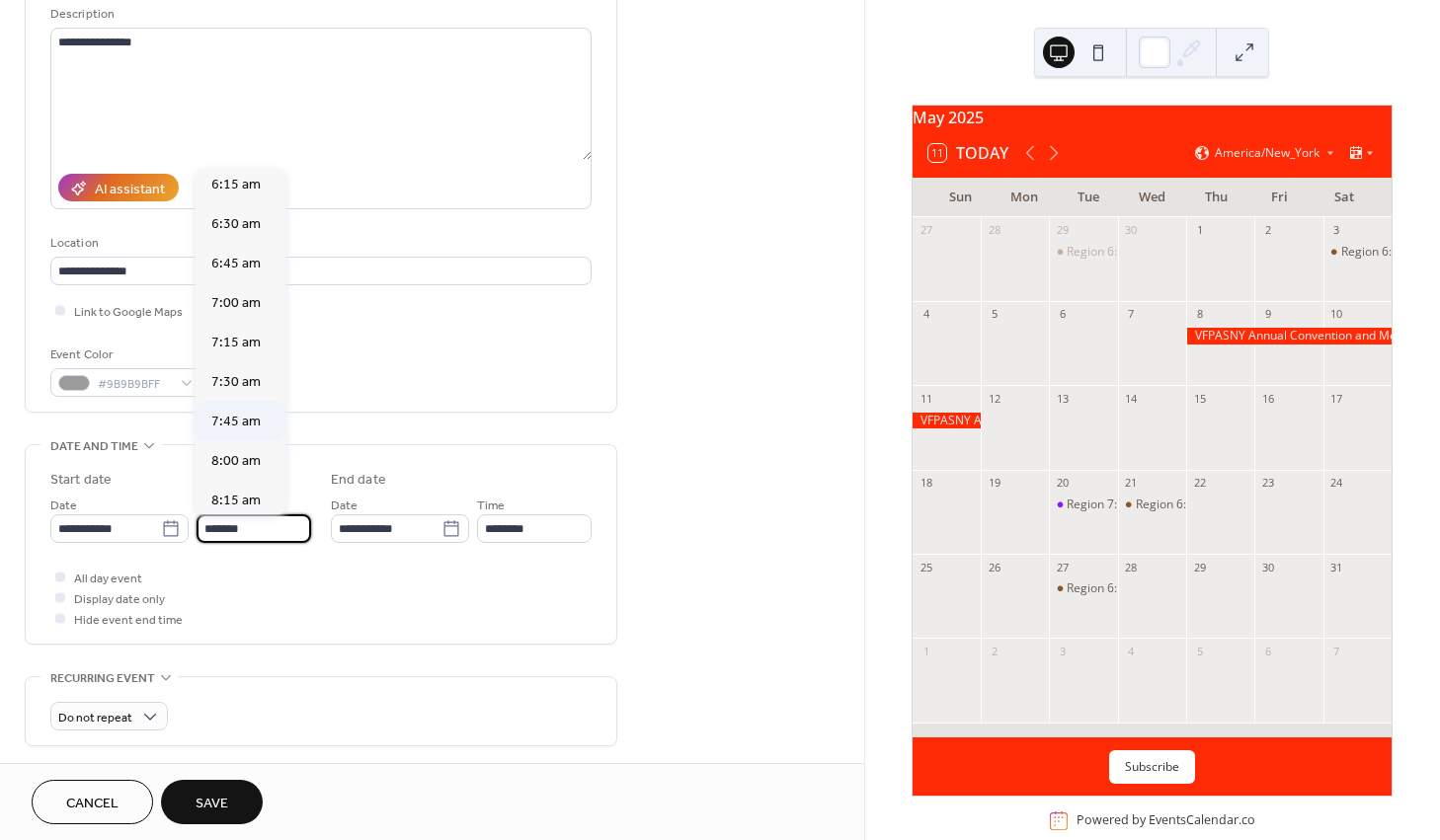 scroll, scrollTop: 1102, scrollLeft: 0, axis: vertical 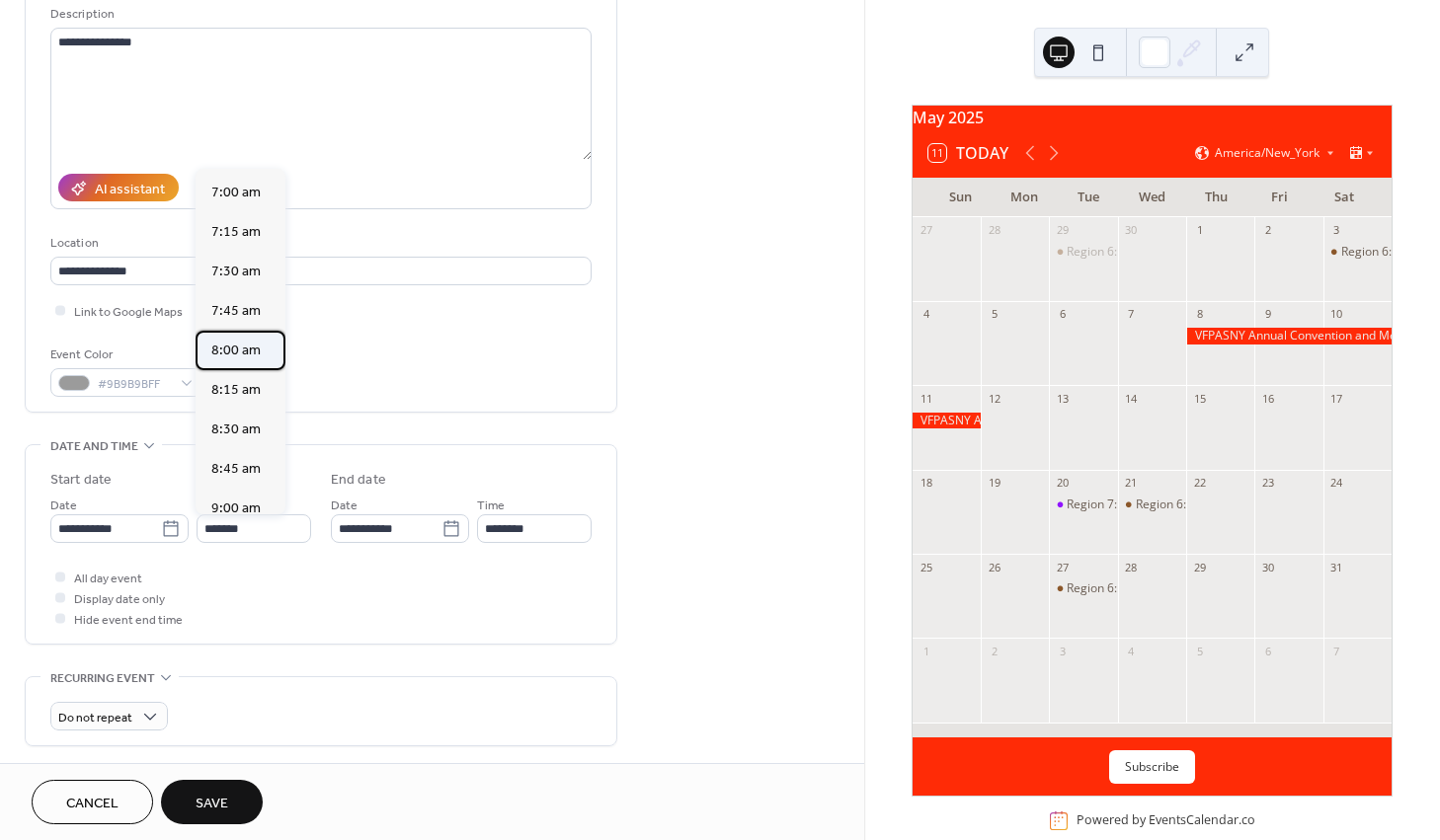 click on "8:00 am" at bounding box center [236, 350] 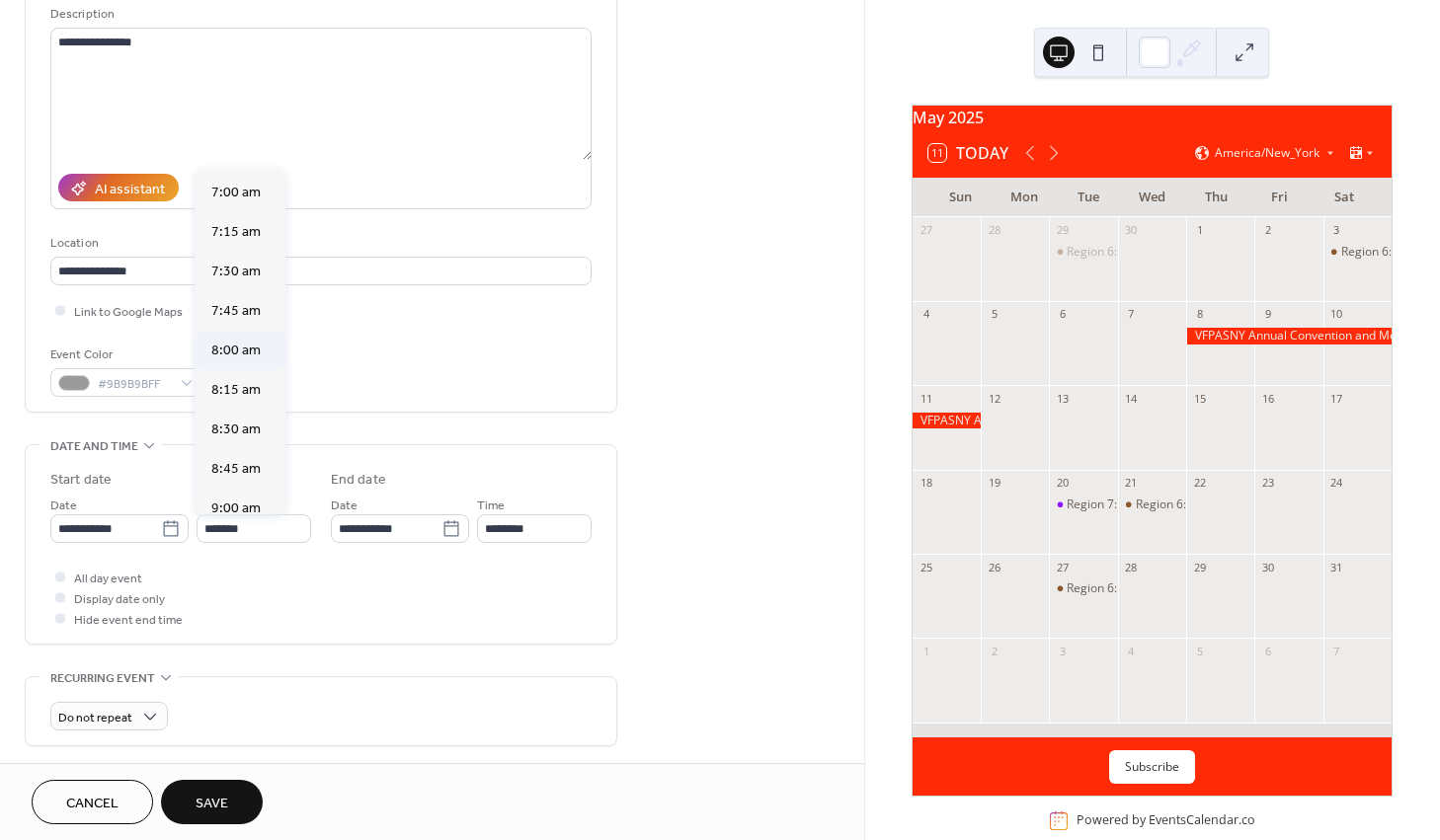 type on "*******" 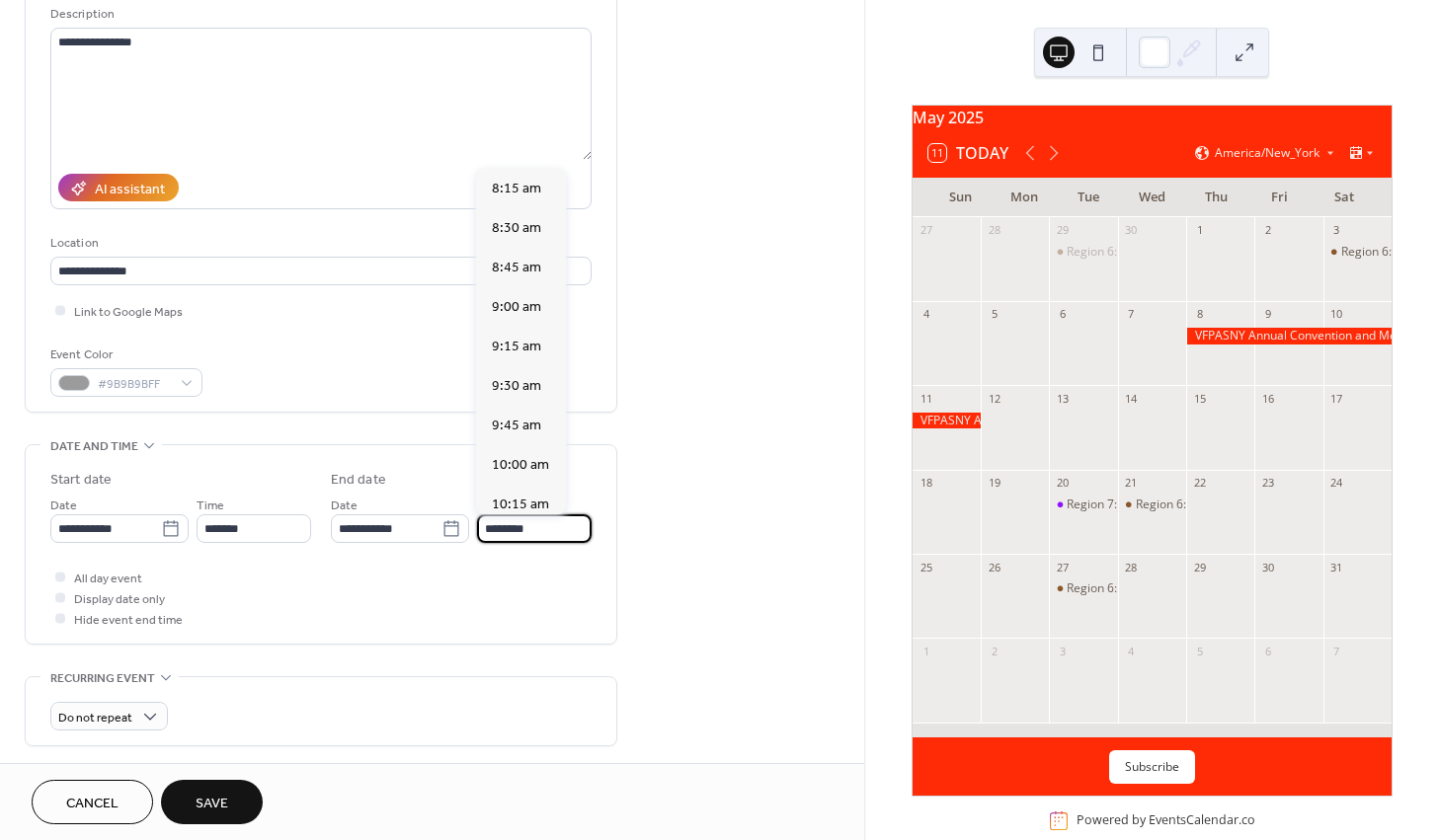 click on "********" at bounding box center [534, 528] 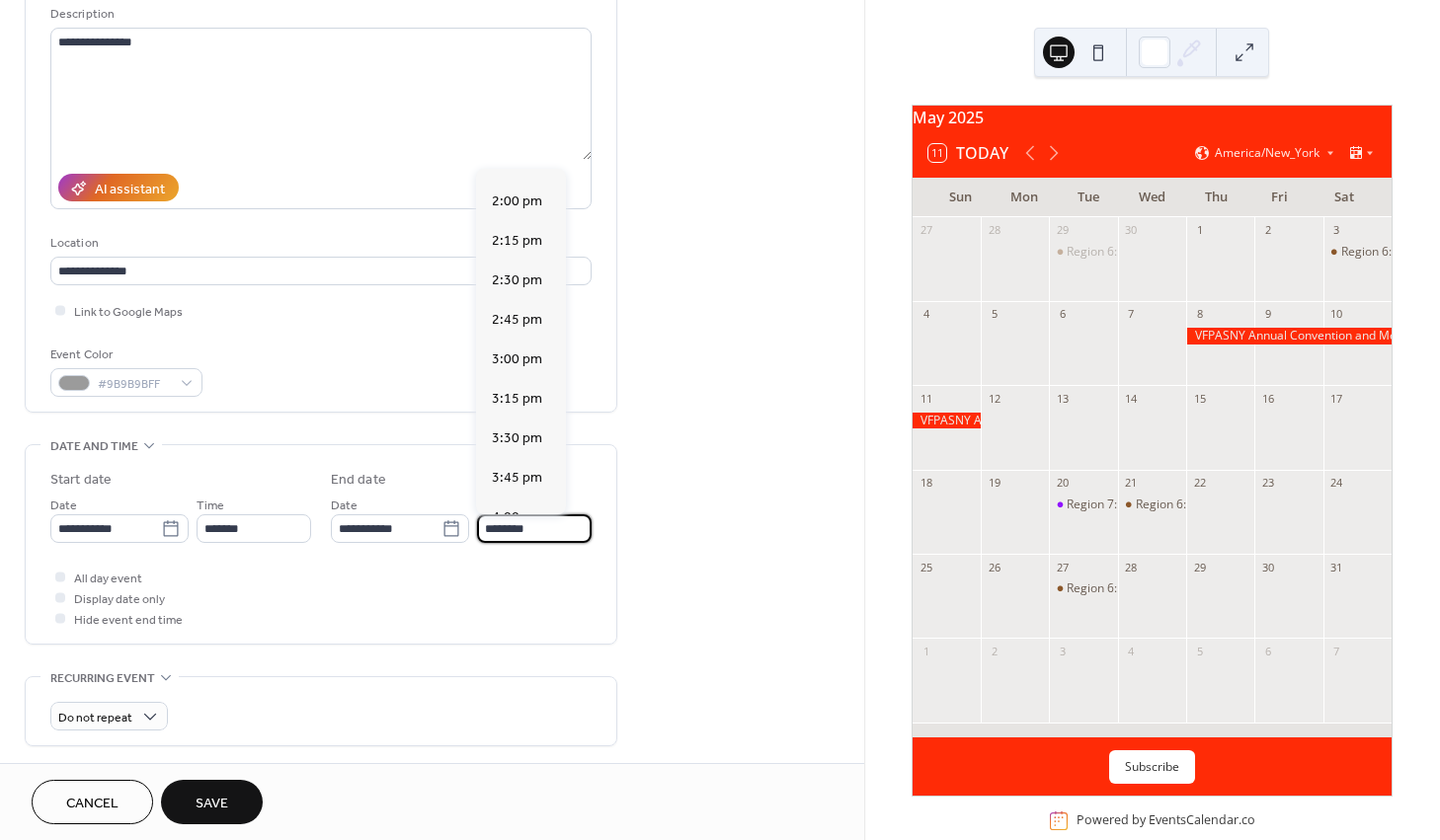 scroll, scrollTop: 1037, scrollLeft: 0, axis: vertical 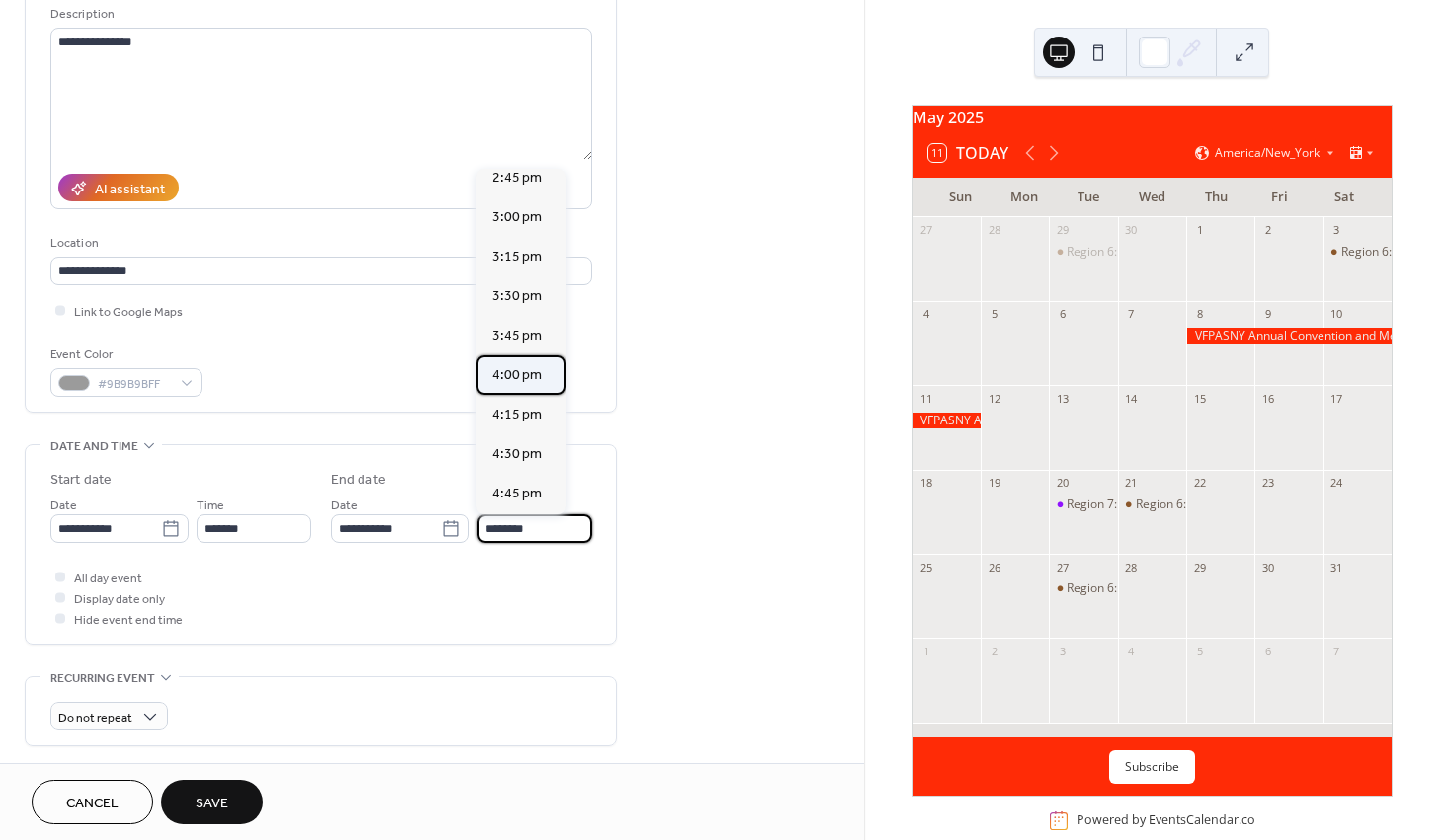 click on "4:00 pm" at bounding box center [517, 375] 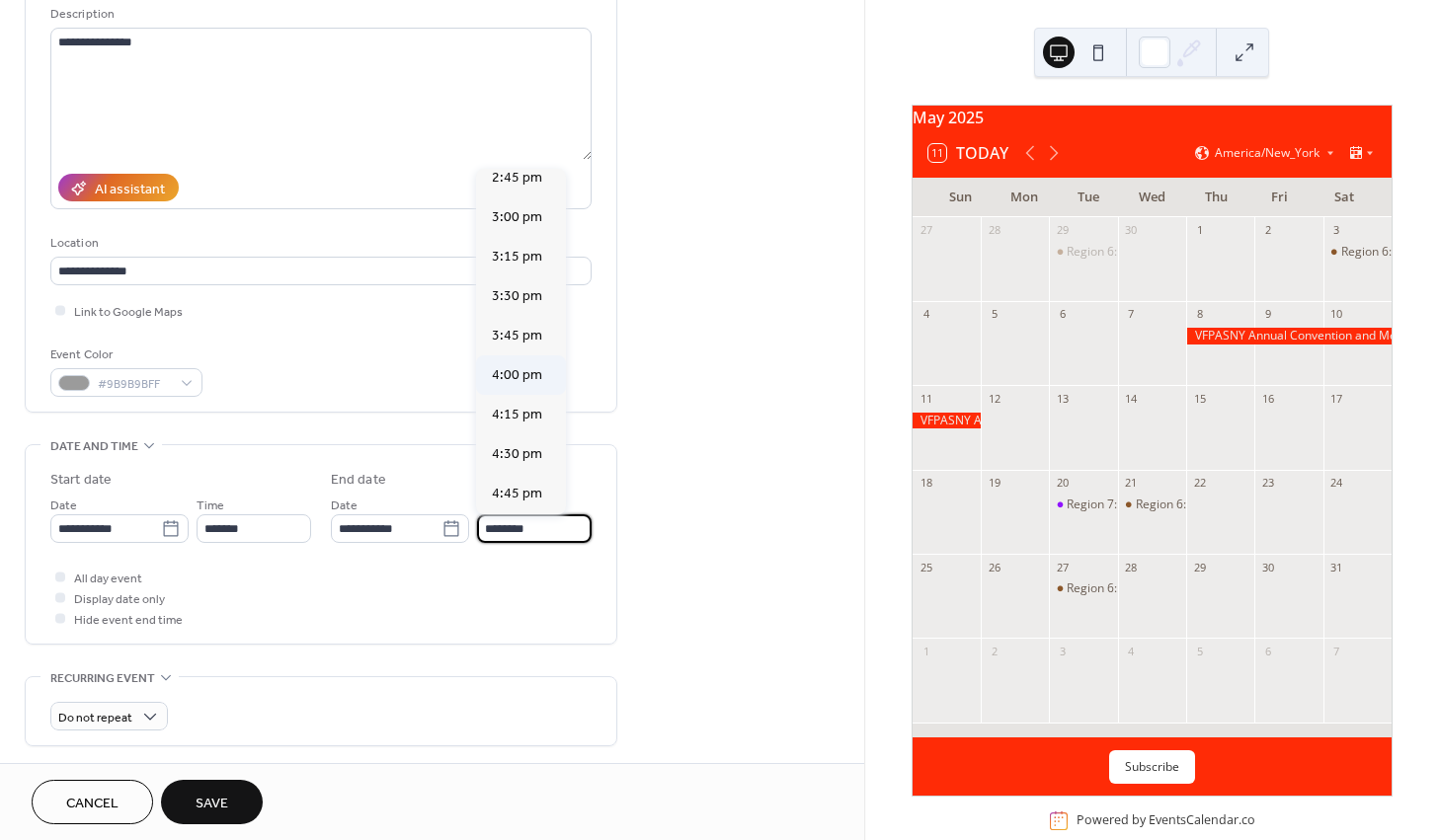 type on "*******" 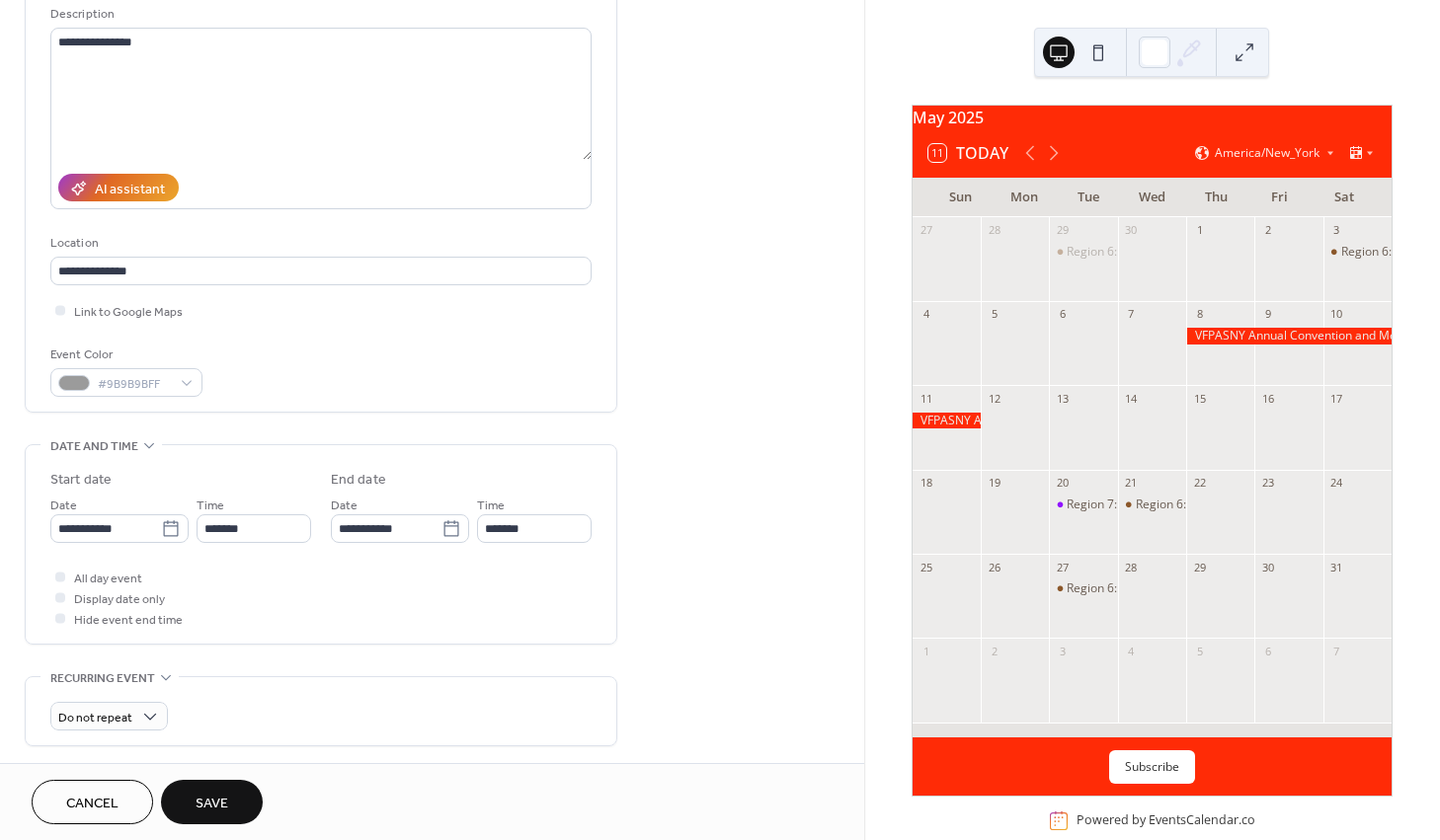 click on "Save" at bounding box center (211, 803) 